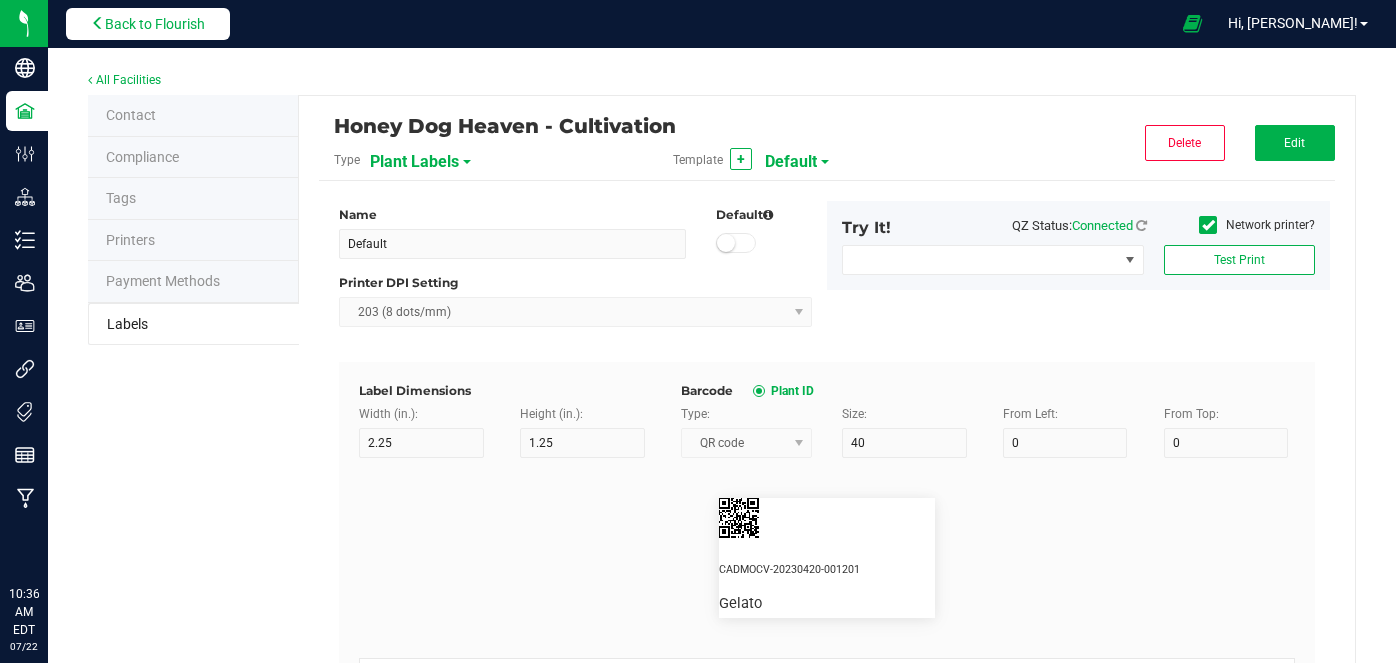 scroll, scrollTop: 0, scrollLeft: 0, axis: both 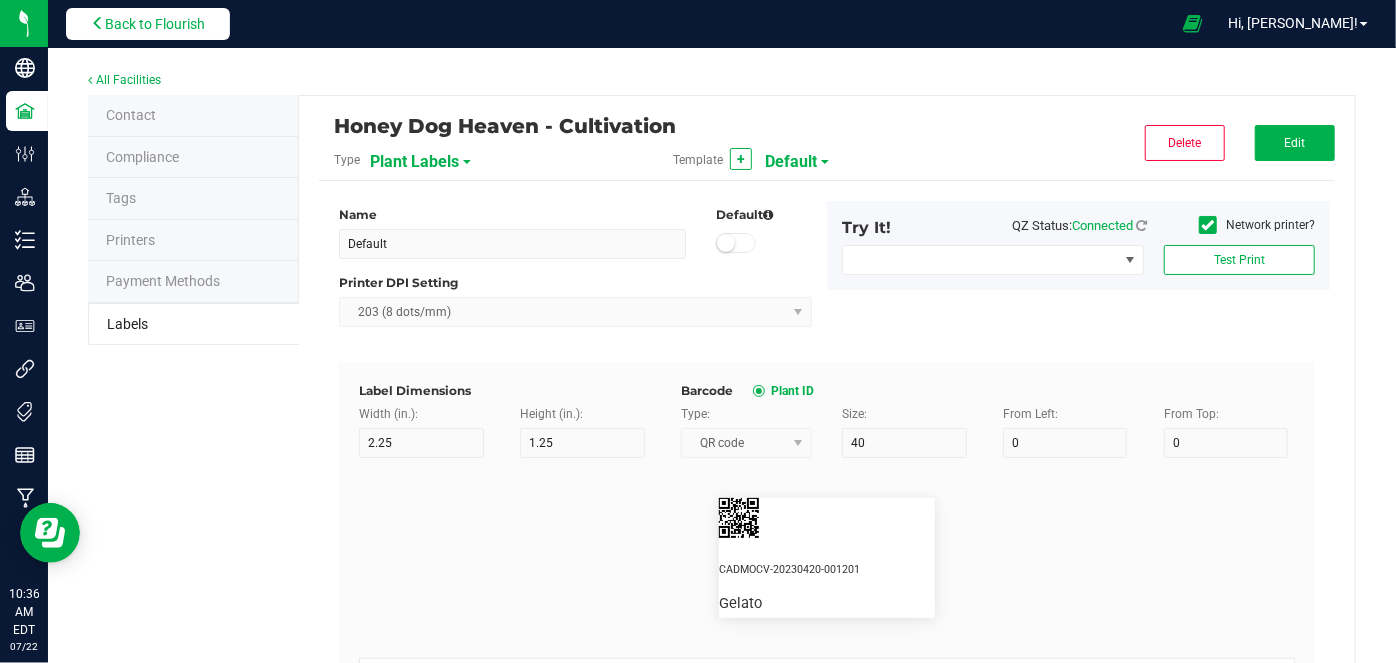 click on "Back to Flourish" at bounding box center [155, 24] 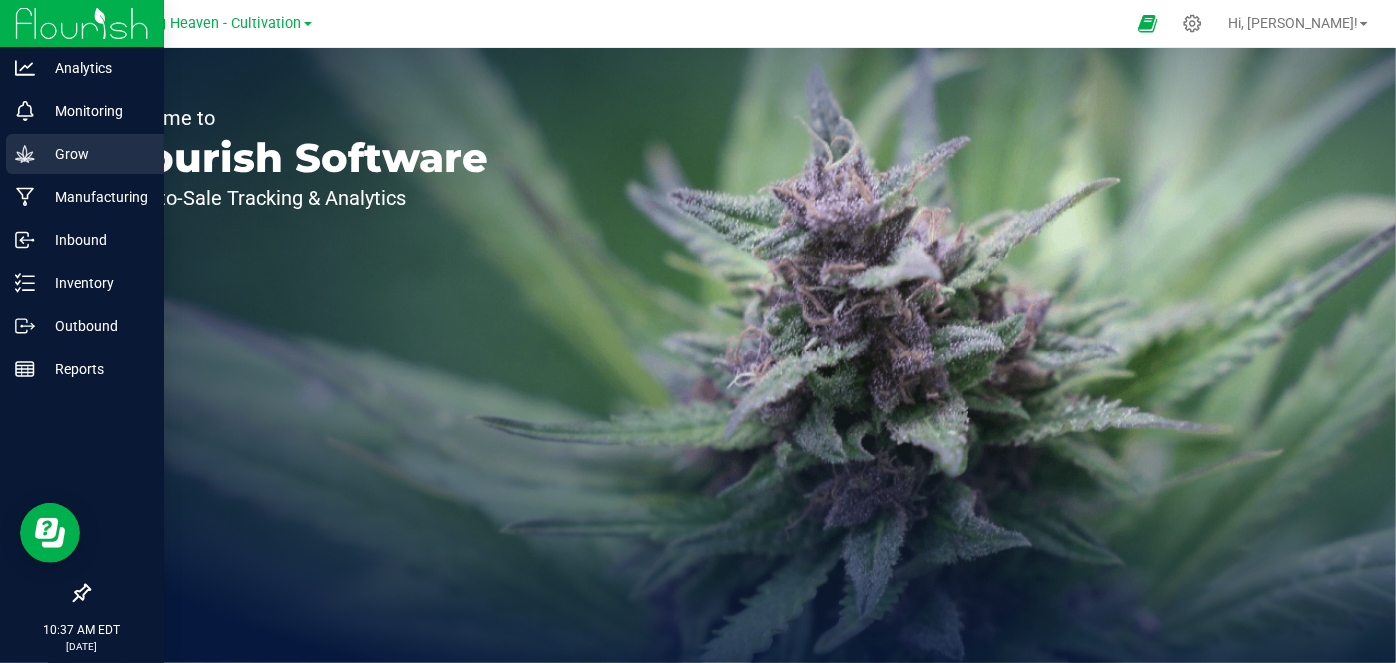 click 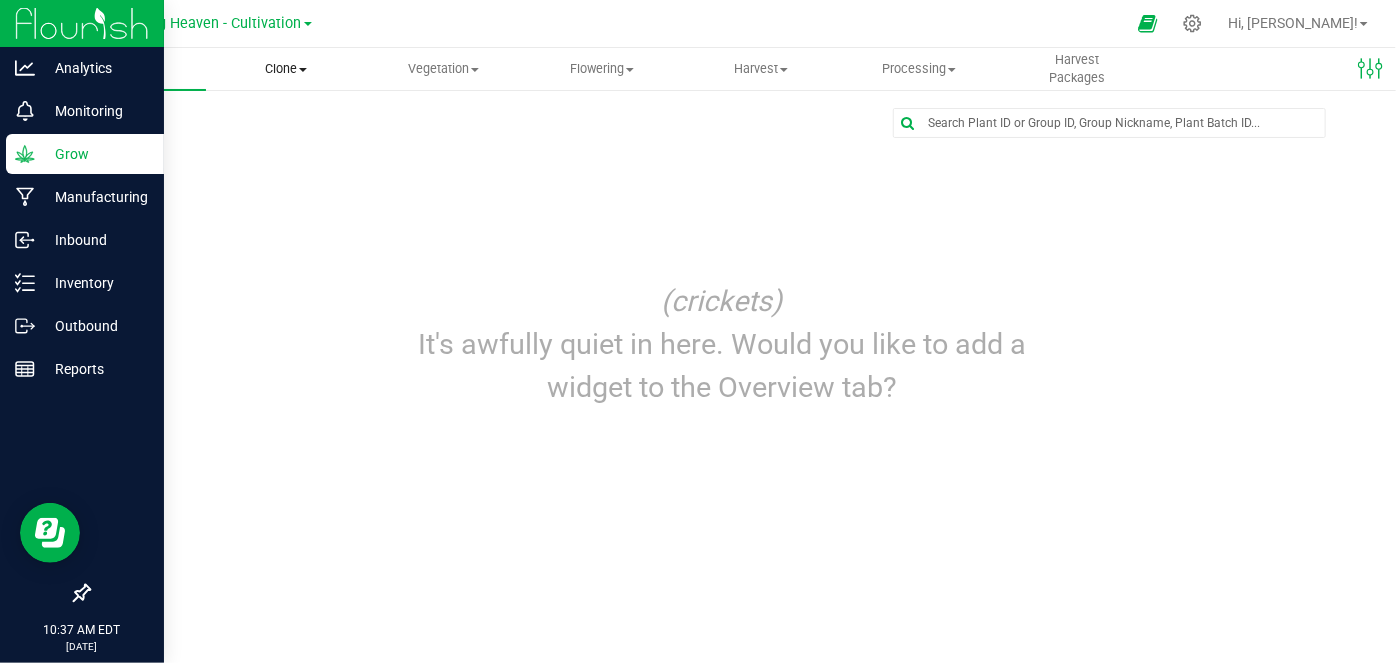 click on "Clone" at bounding box center (285, 69) 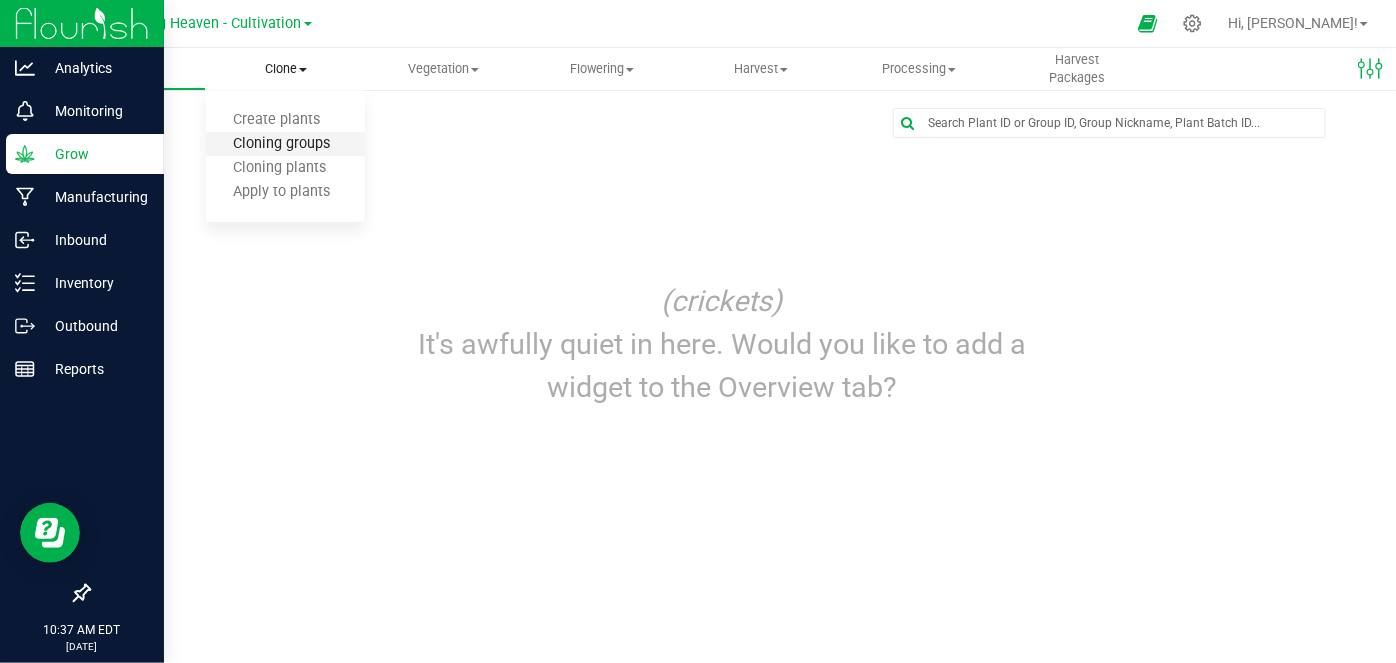 click on "Cloning groups" at bounding box center (281, 144) 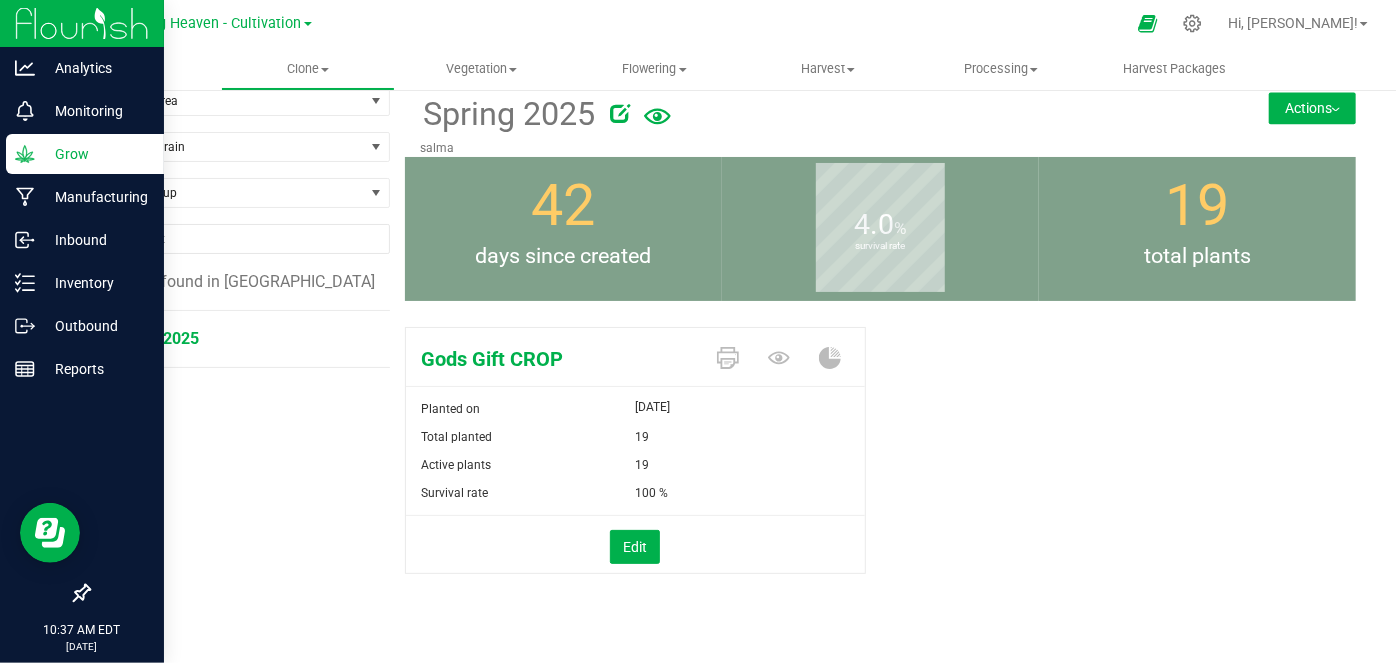 scroll, scrollTop: 0, scrollLeft: 0, axis: both 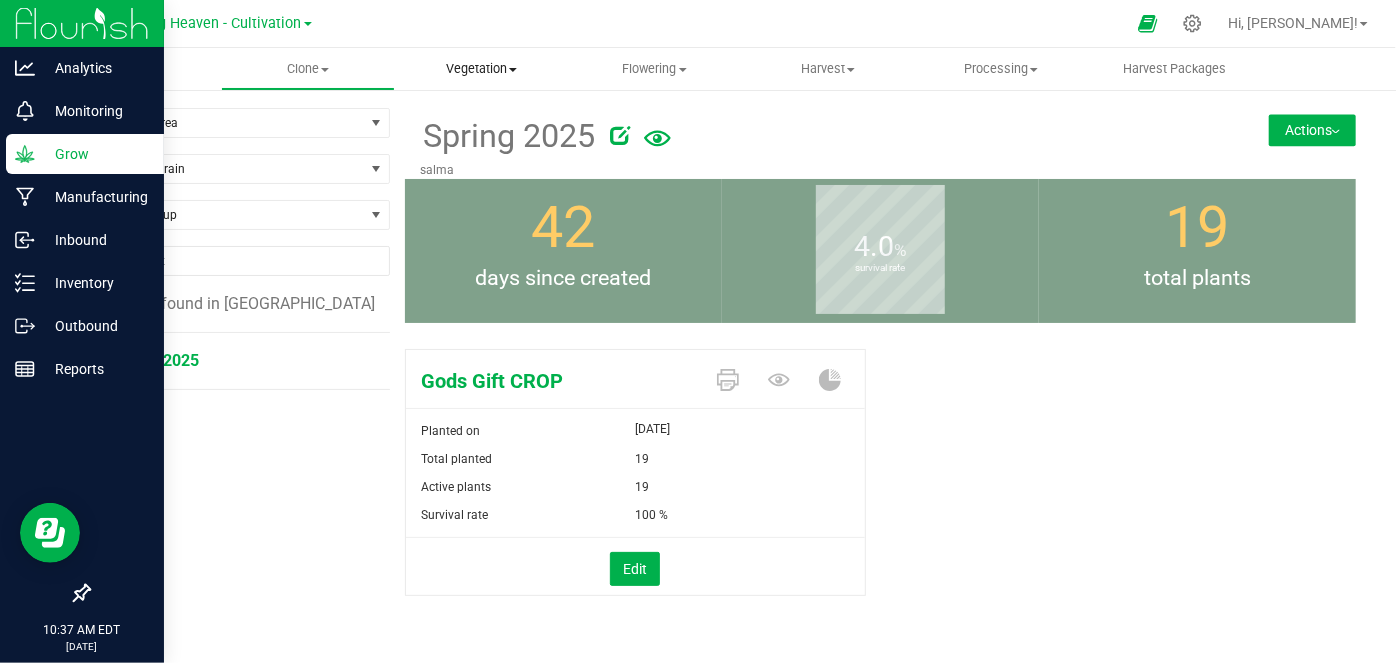 click on "Vegetation" at bounding box center (481, 69) 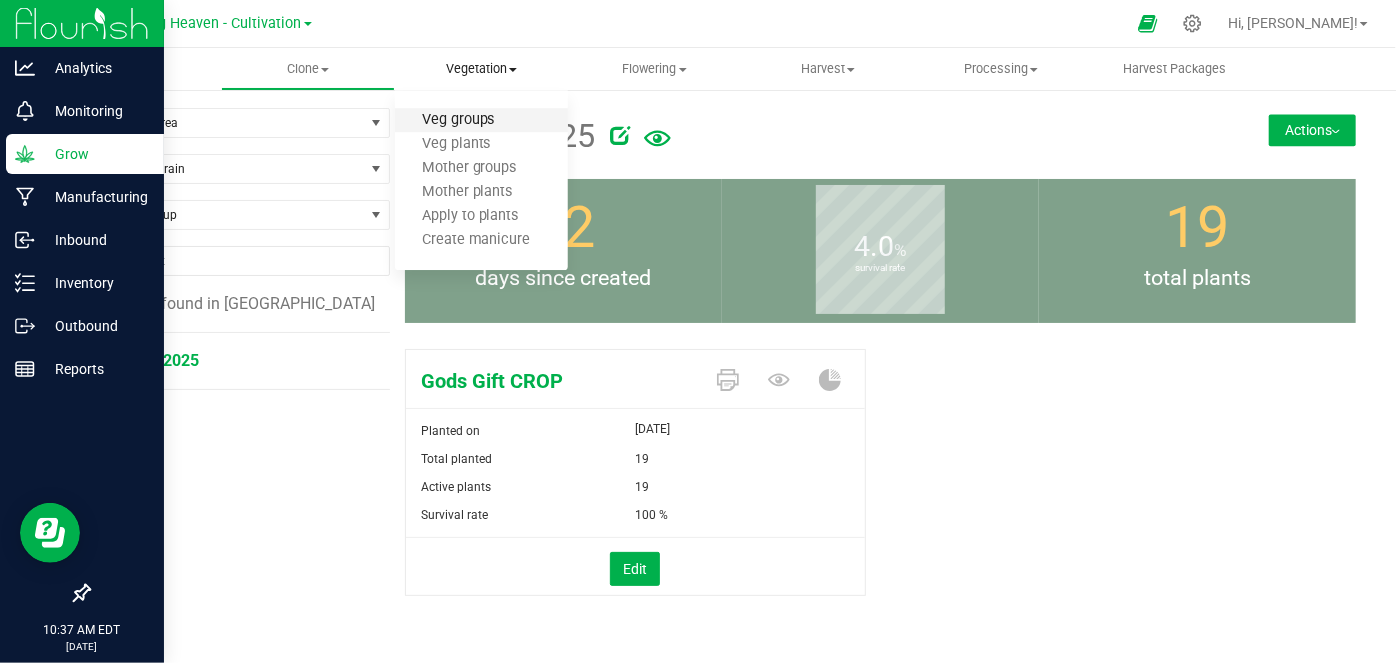 click on "Veg groups" at bounding box center (458, 120) 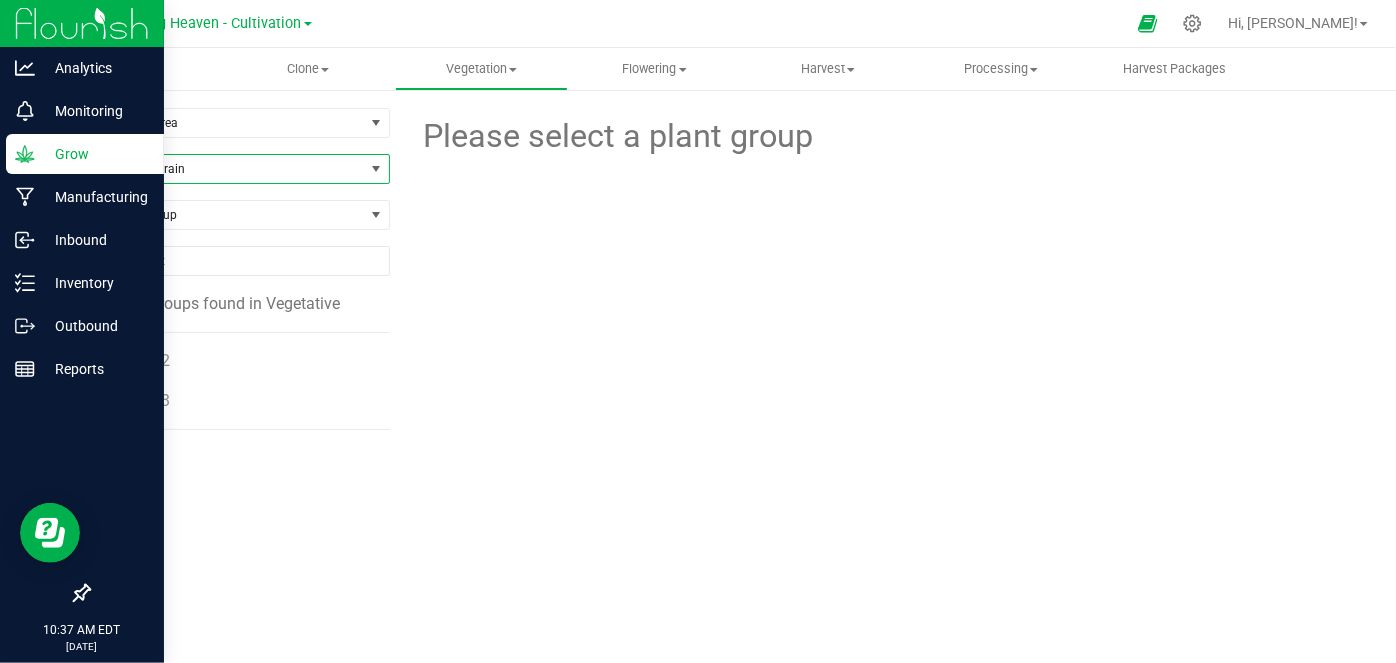 click at bounding box center (376, 169) 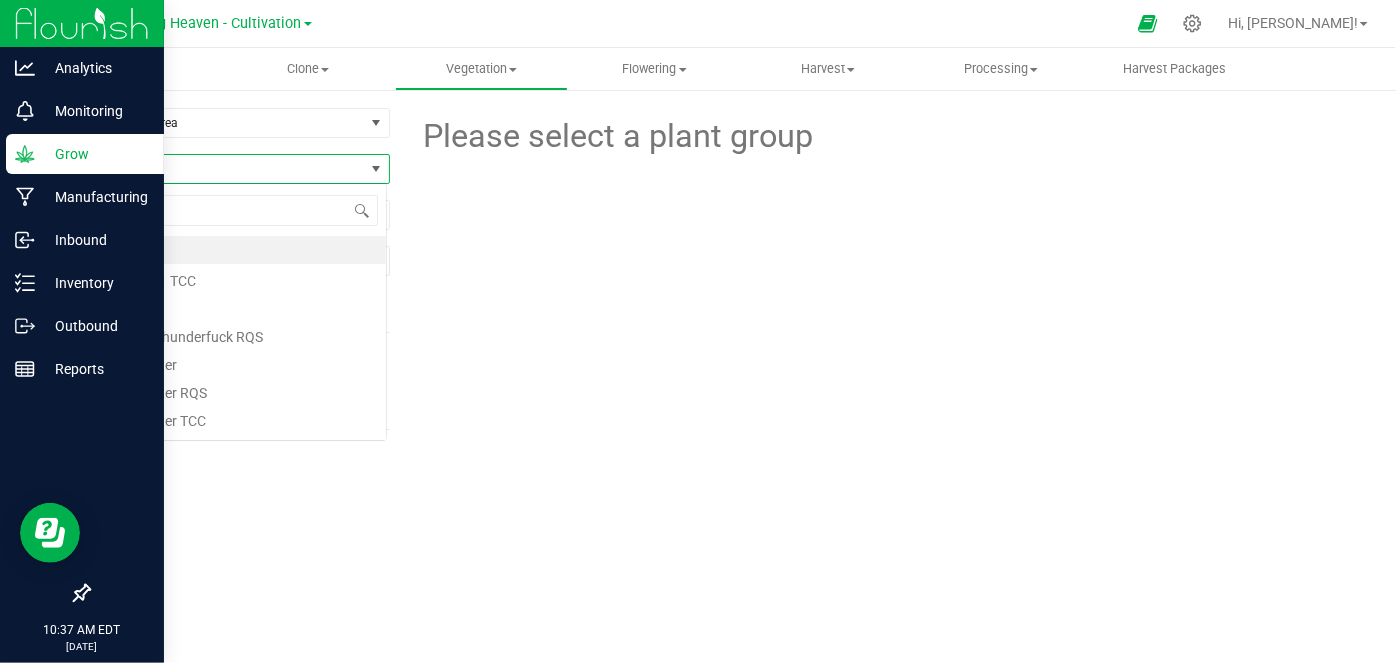 scroll, scrollTop: 99970, scrollLeft: 99701, axis: both 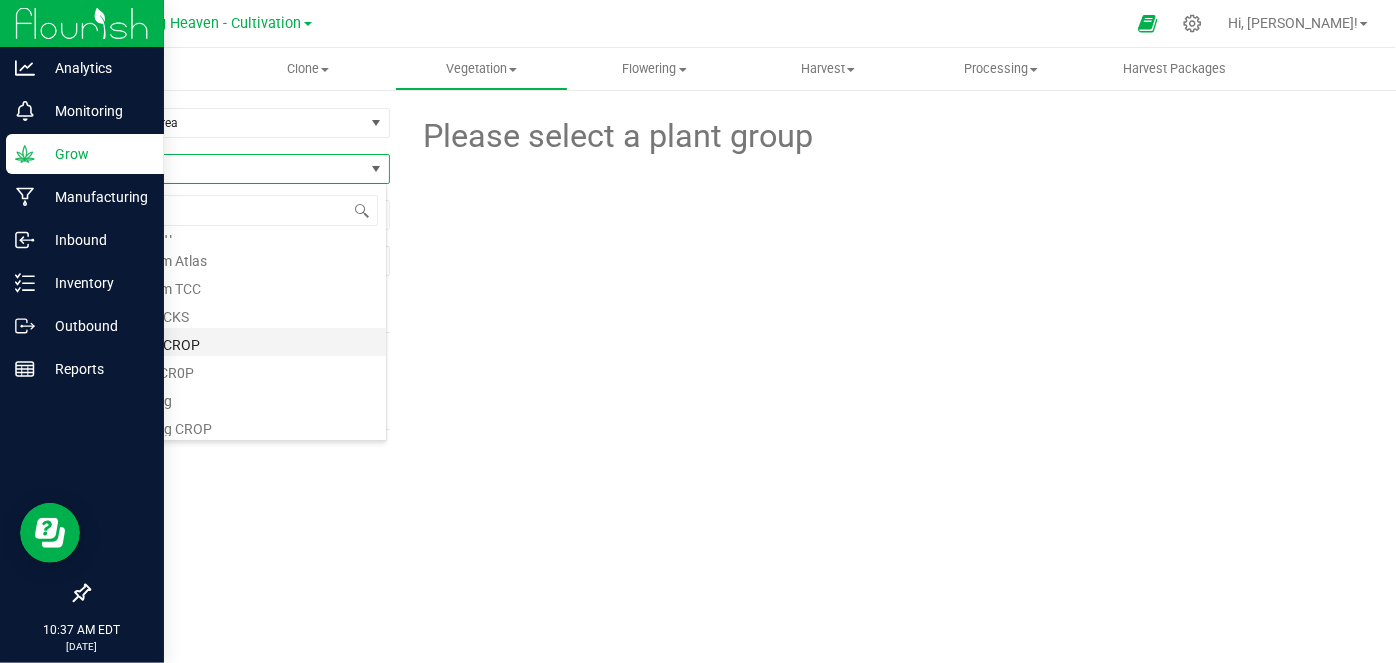 click on "Blueberry CROP" at bounding box center [237, 342] 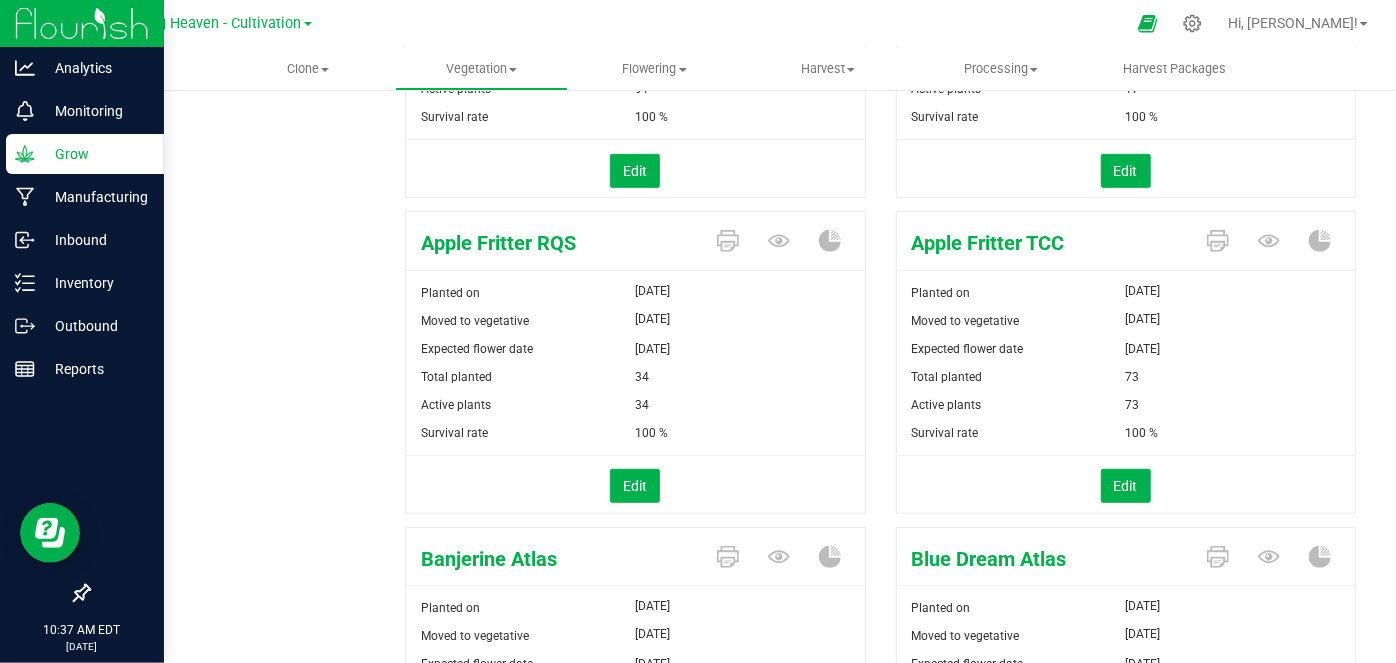 scroll, scrollTop: 0, scrollLeft: 0, axis: both 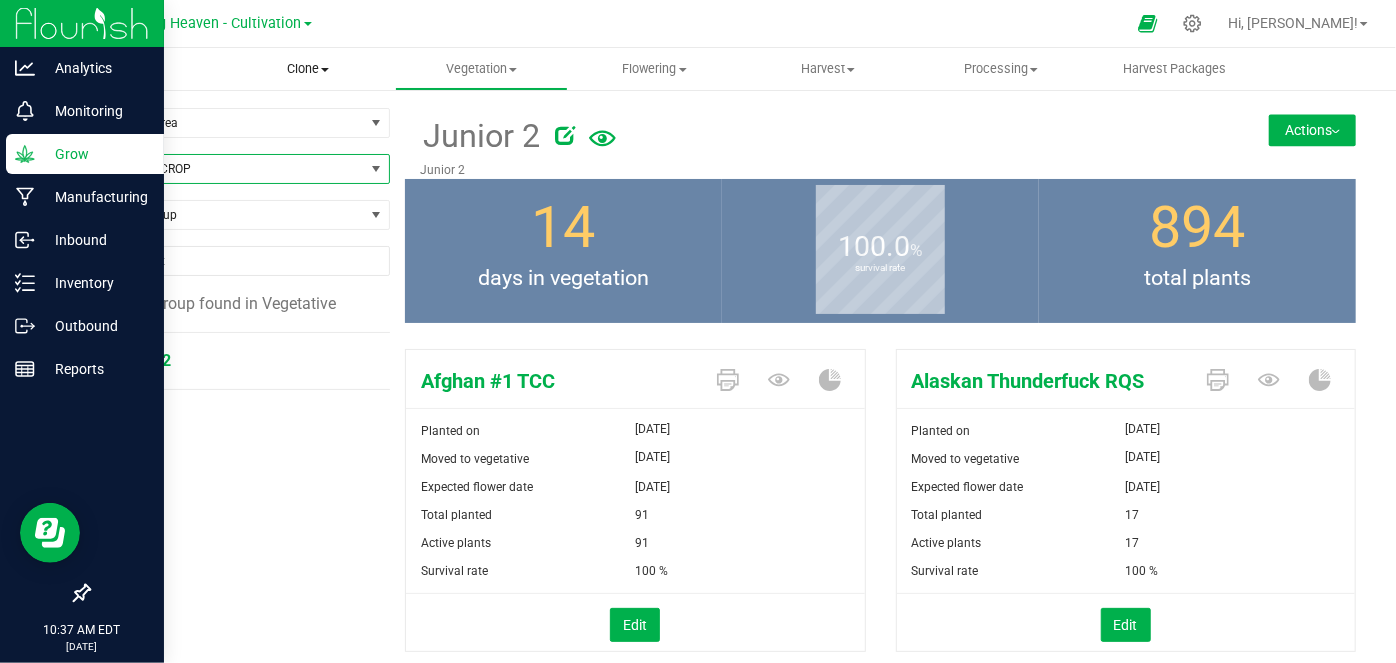 click on "Clone" at bounding box center (307, 69) 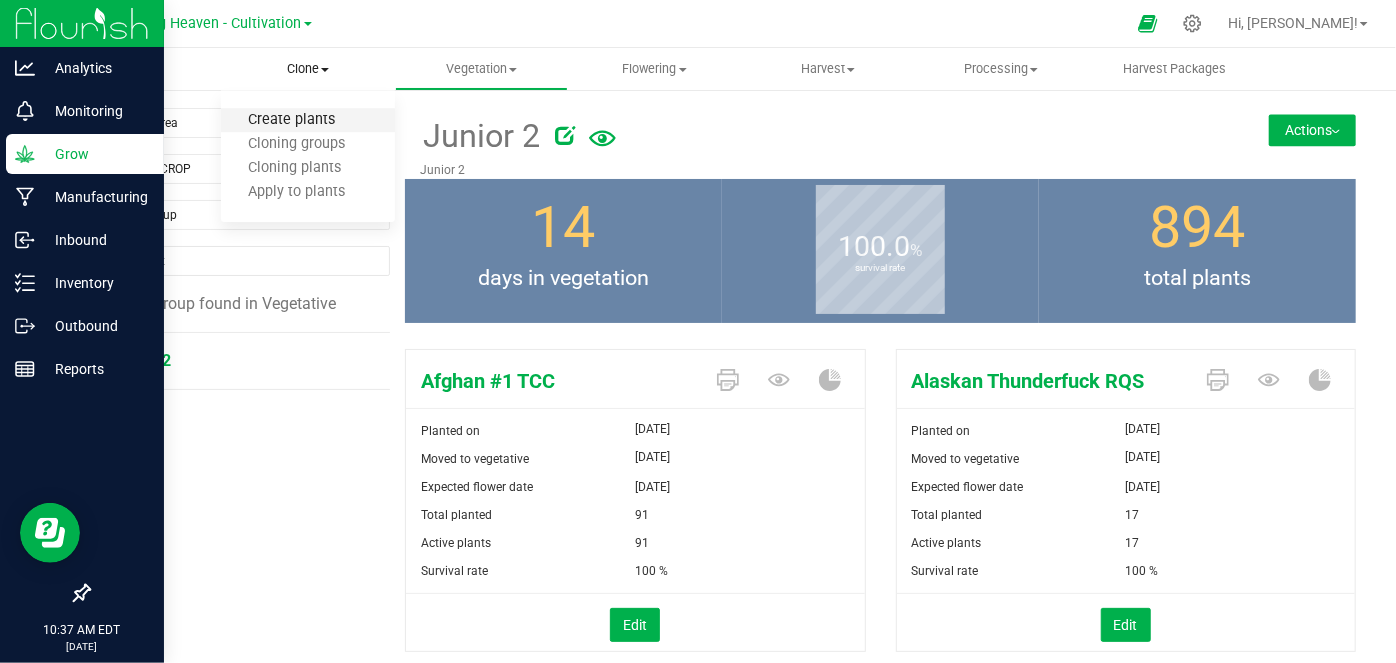 click on "Create plants" at bounding box center (291, 120) 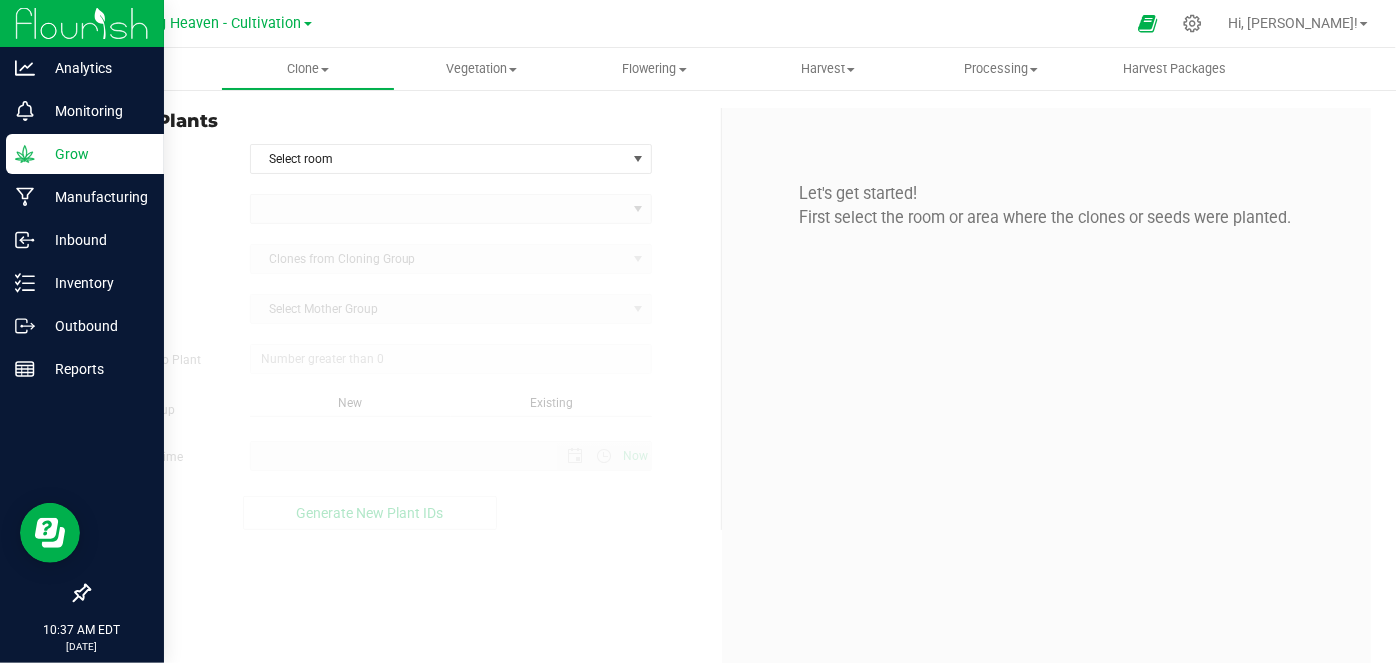 type on "0" 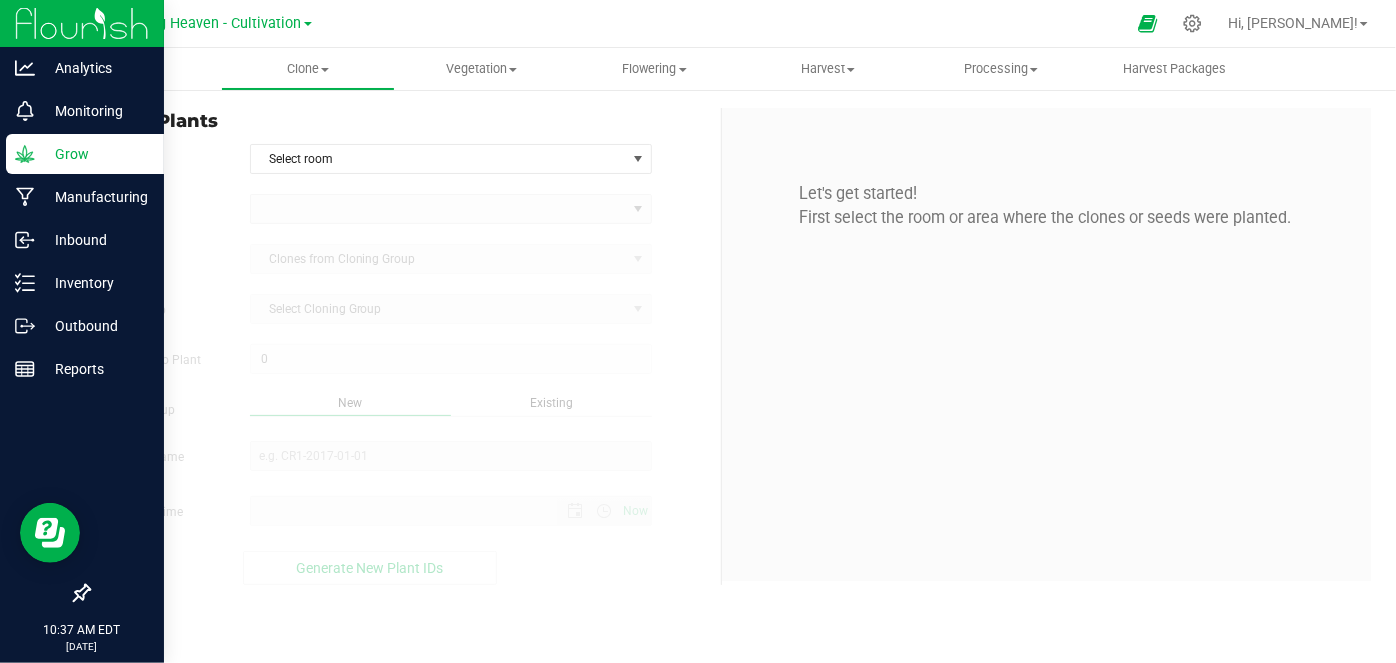 type on "[DATE] 10:37 AM" 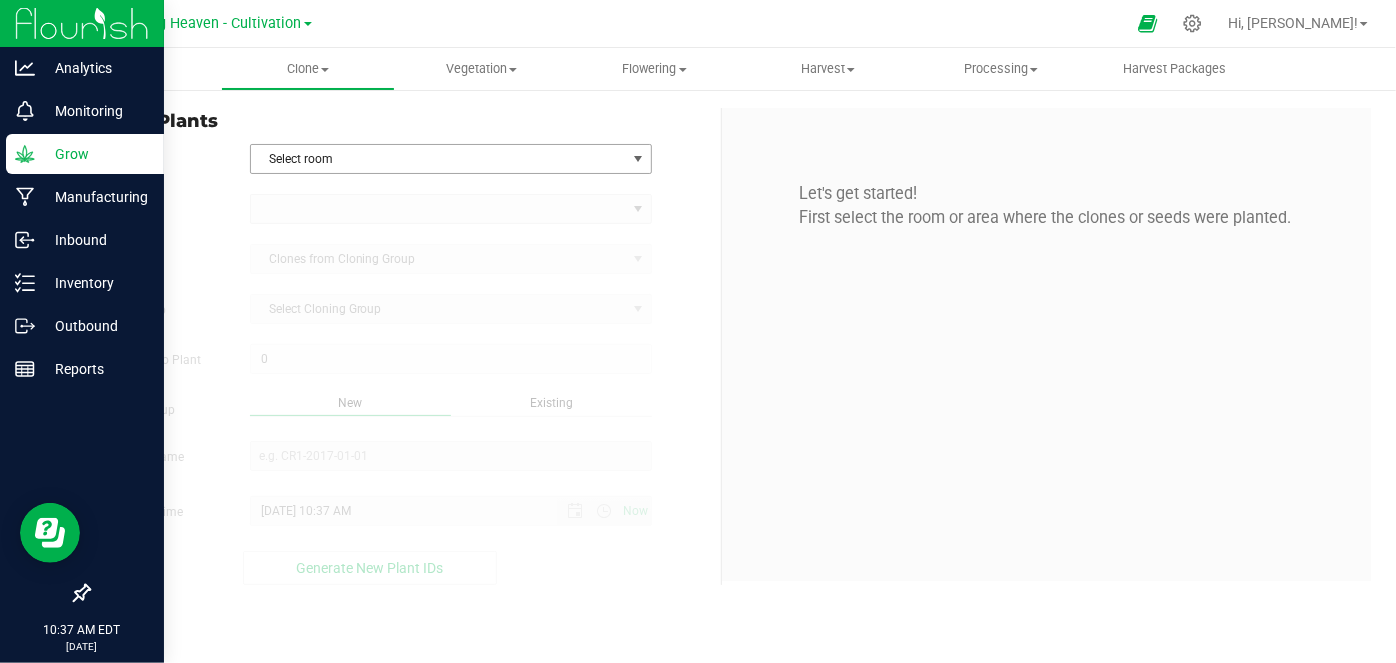 click at bounding box center (638, 159) 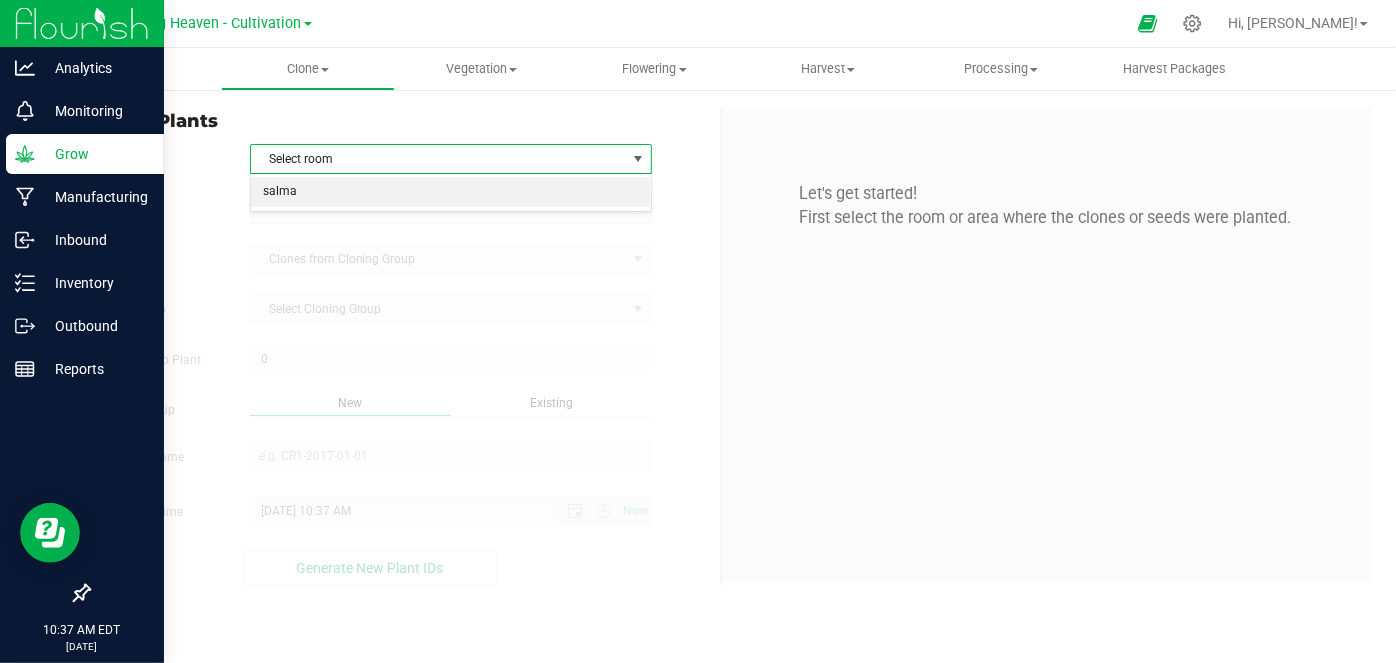 click on "salma" at bounding box center [451, 192] 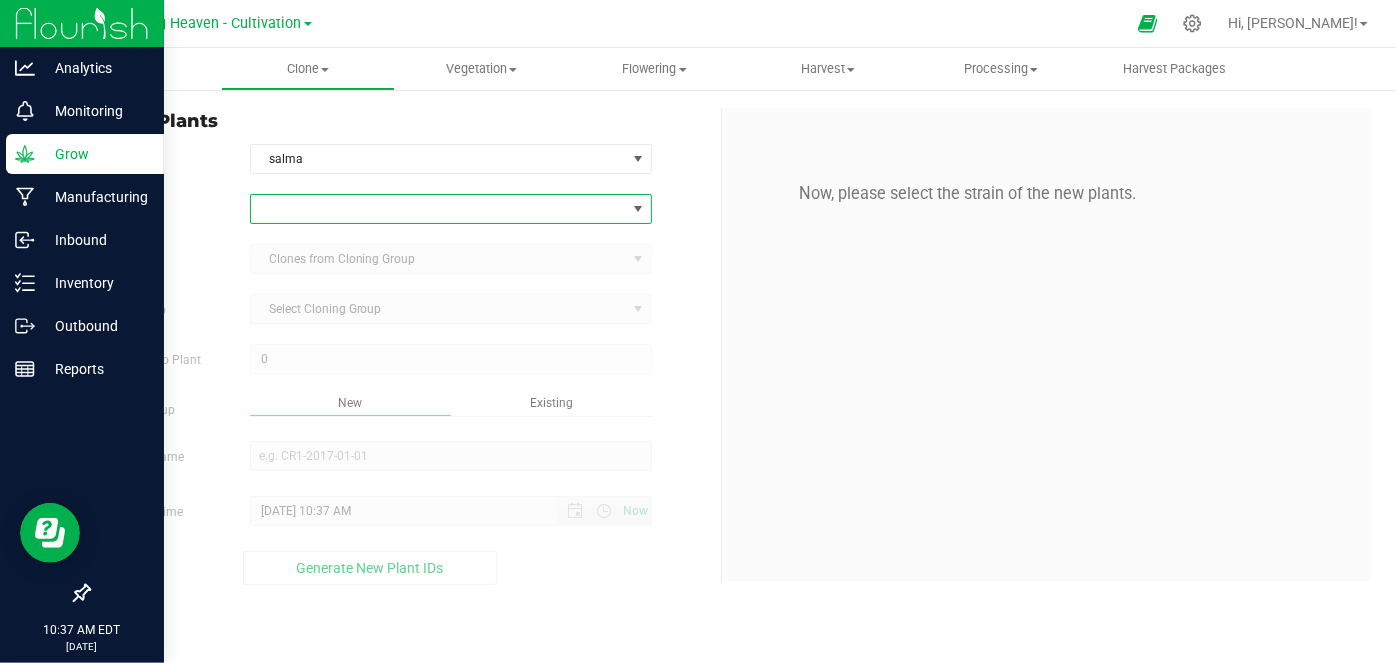 click at bounding box center (438, 209) 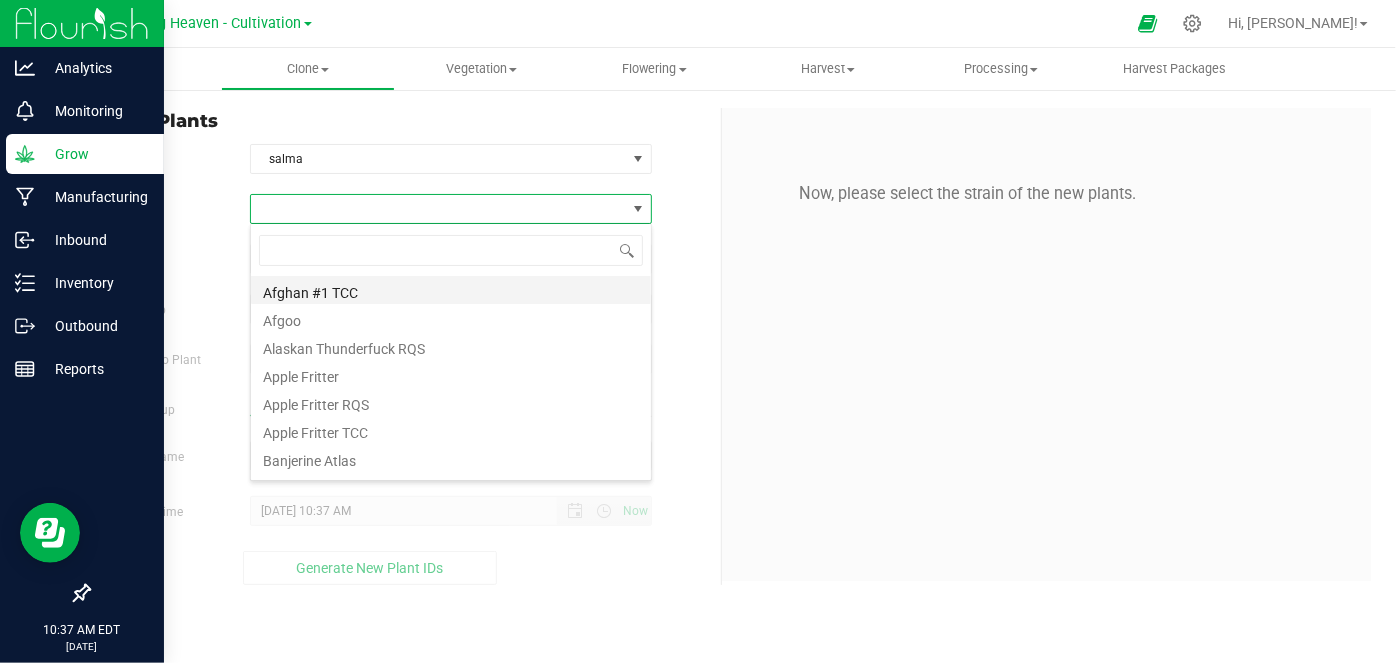 scroll, scrollTop: 99970, scrollLeft: 99597, axis: both 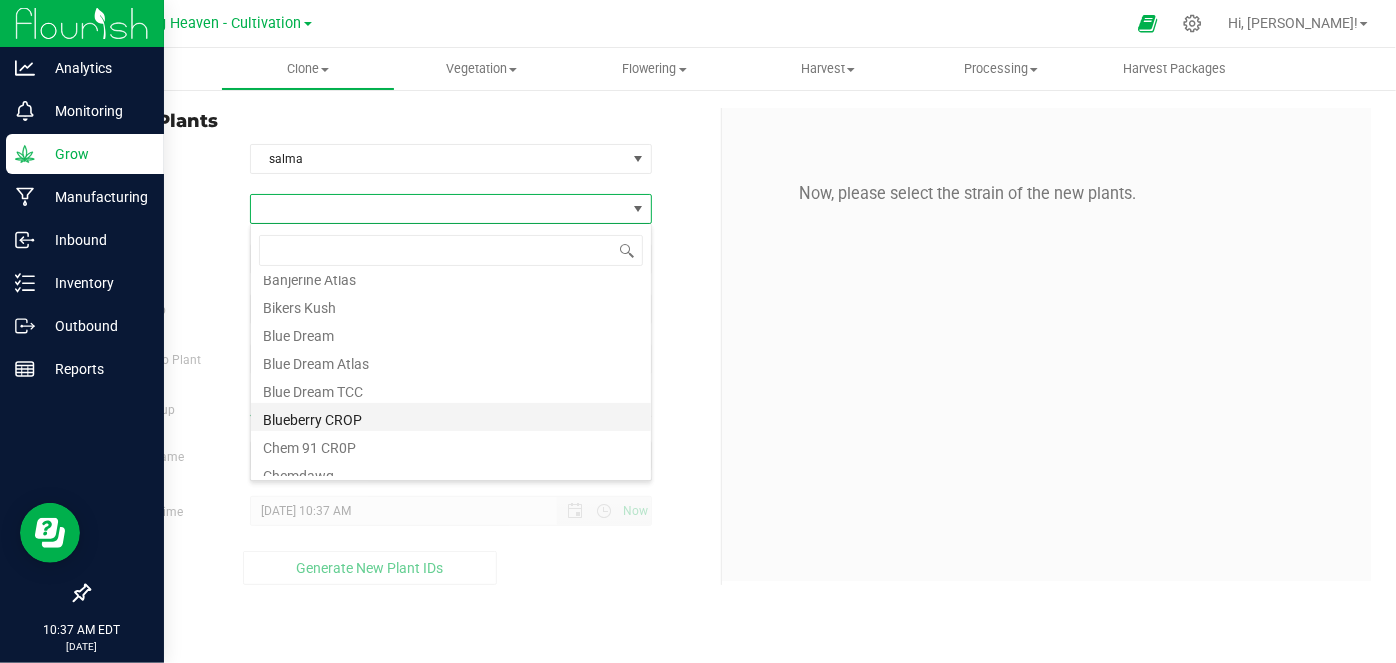 click on "Blueberry CROP" at bounding box center [451, 417] 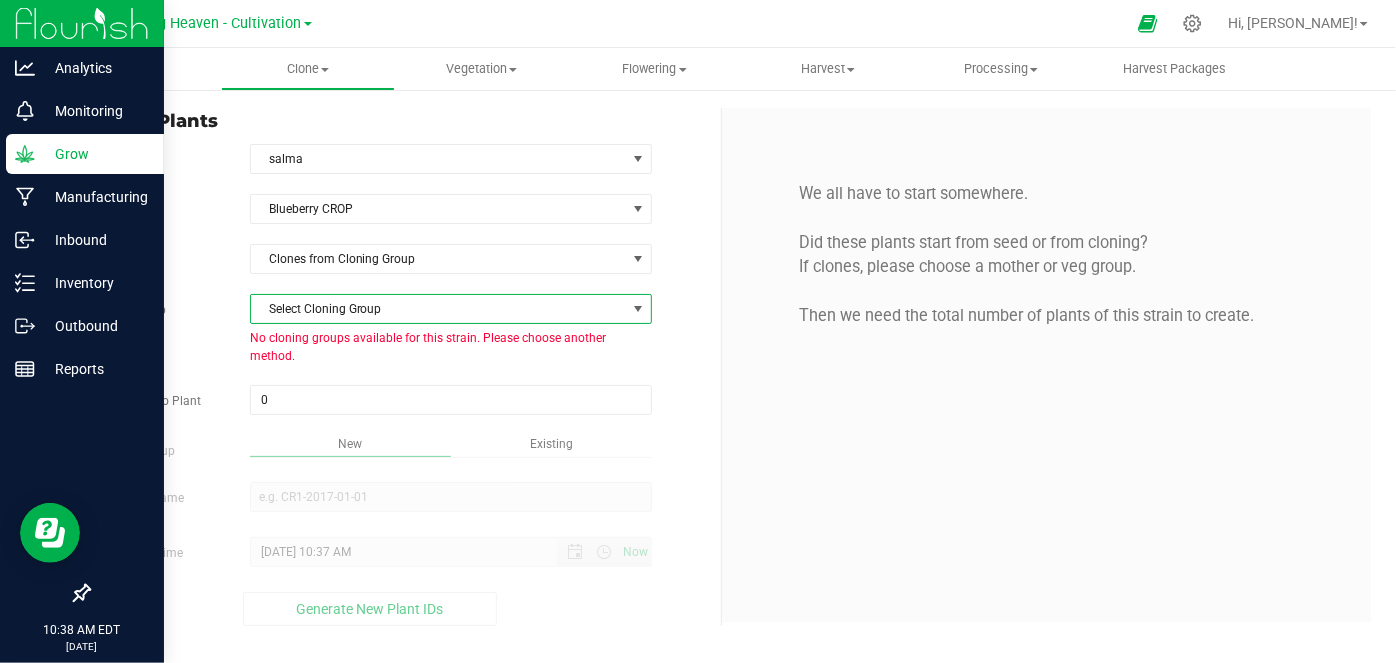 click at bounding box center (638, 309) 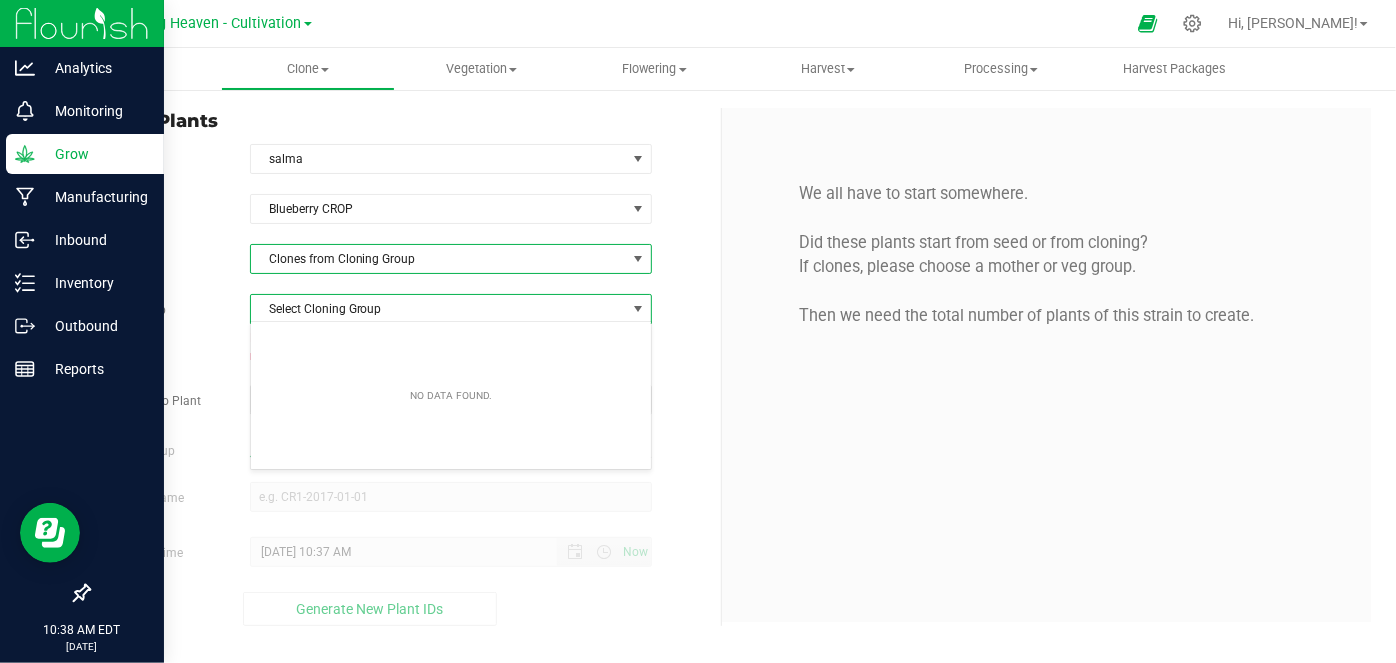 click at bounding box center (638, 259) 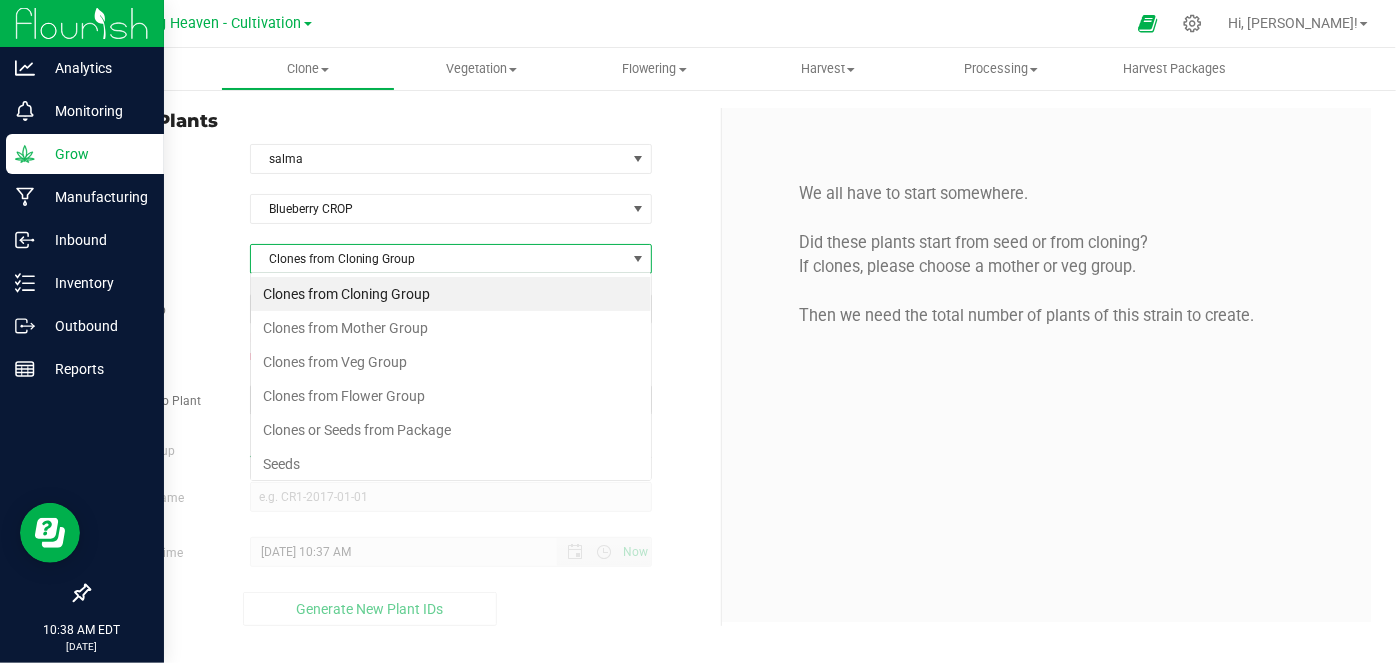 scroll, scrollTop: 99970, scrollLeft: 99597, axis: both 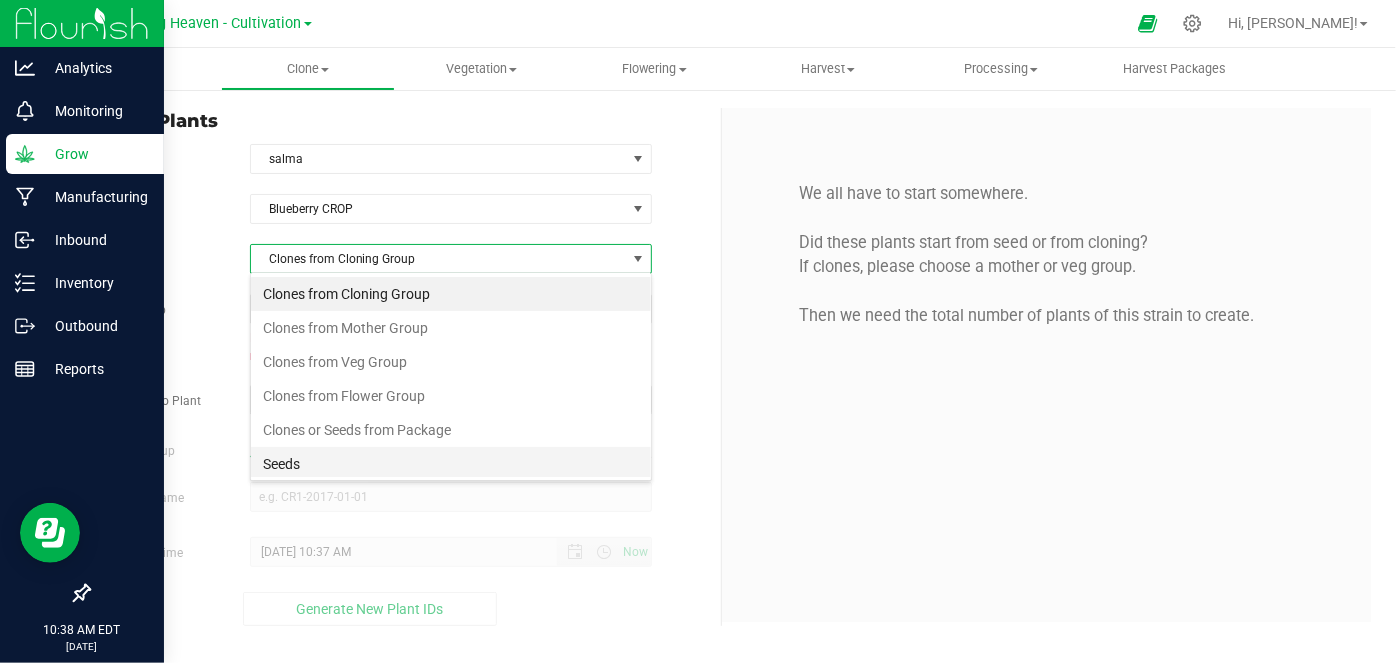 click on "Seeds" at bounding box center [451, 464] 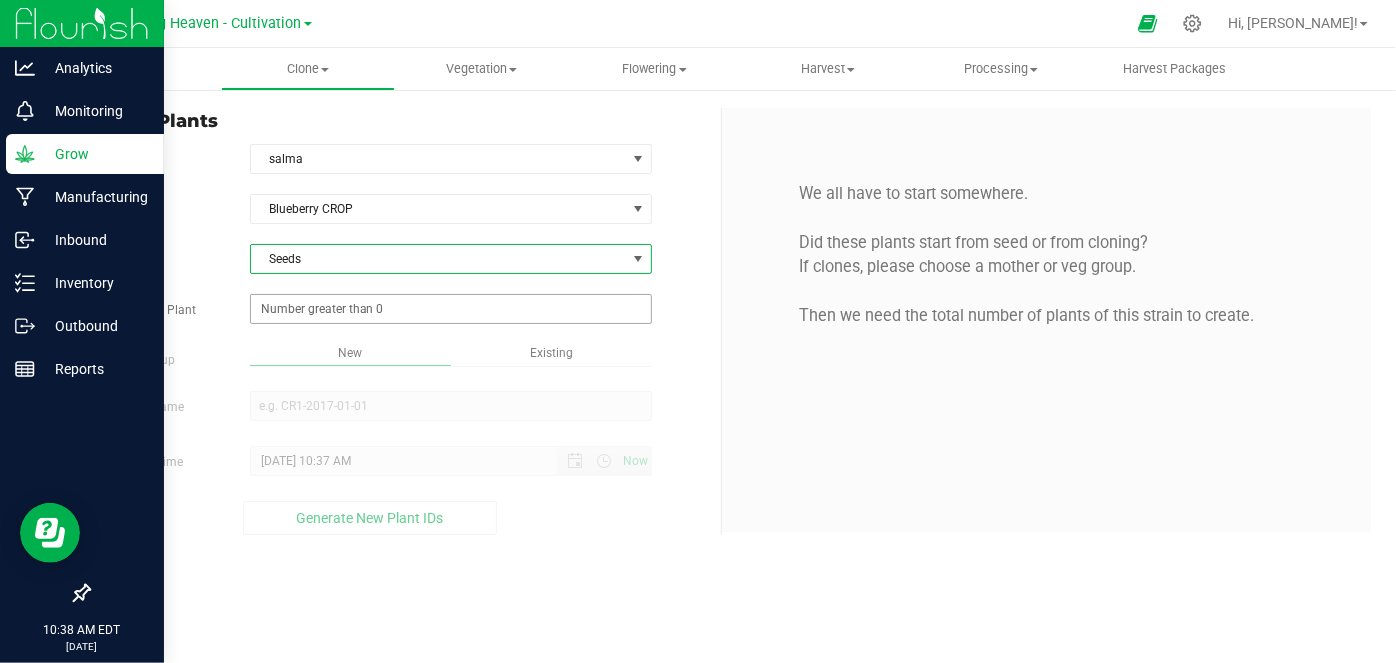 click at bounding box center (451, 309) 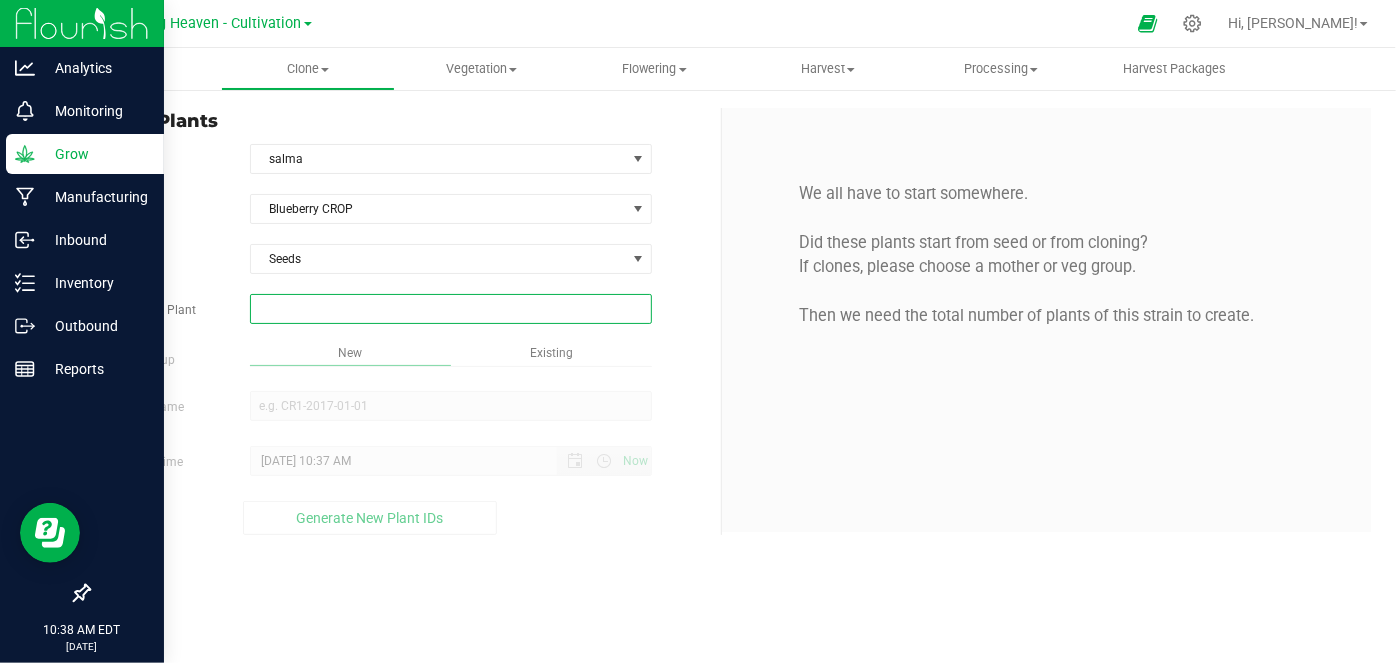 type on "3" 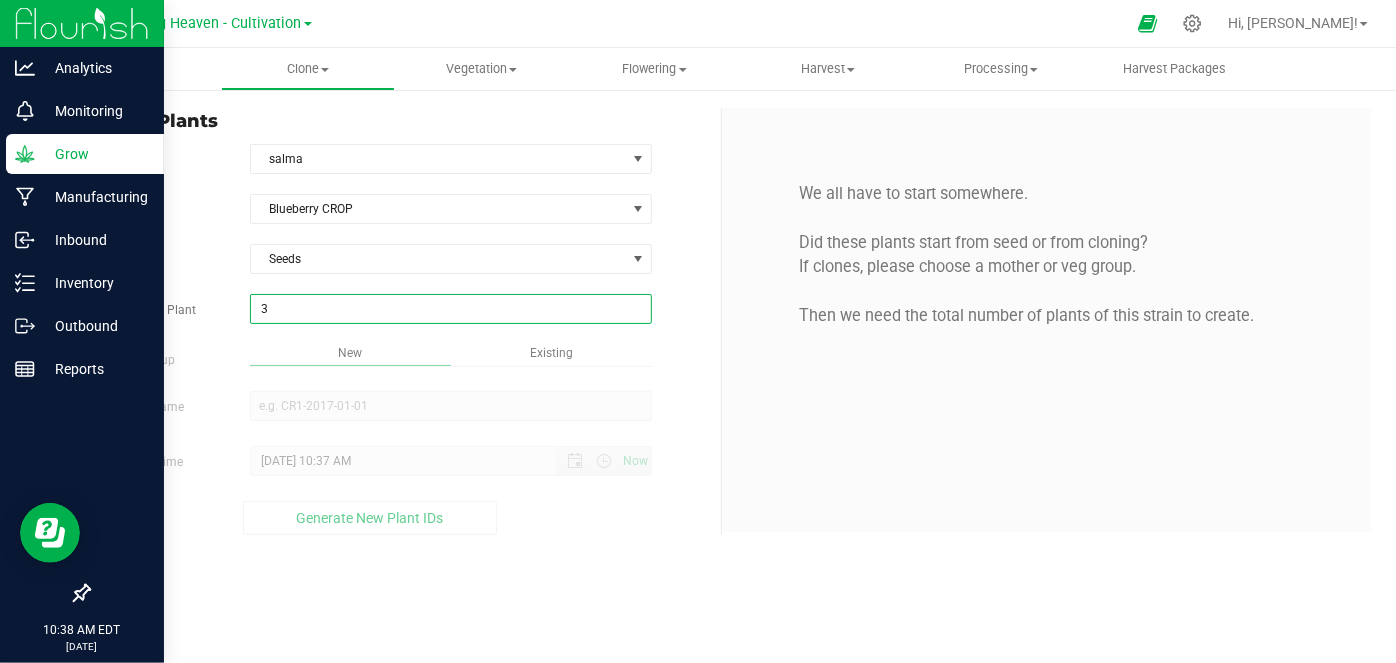 type on "3" 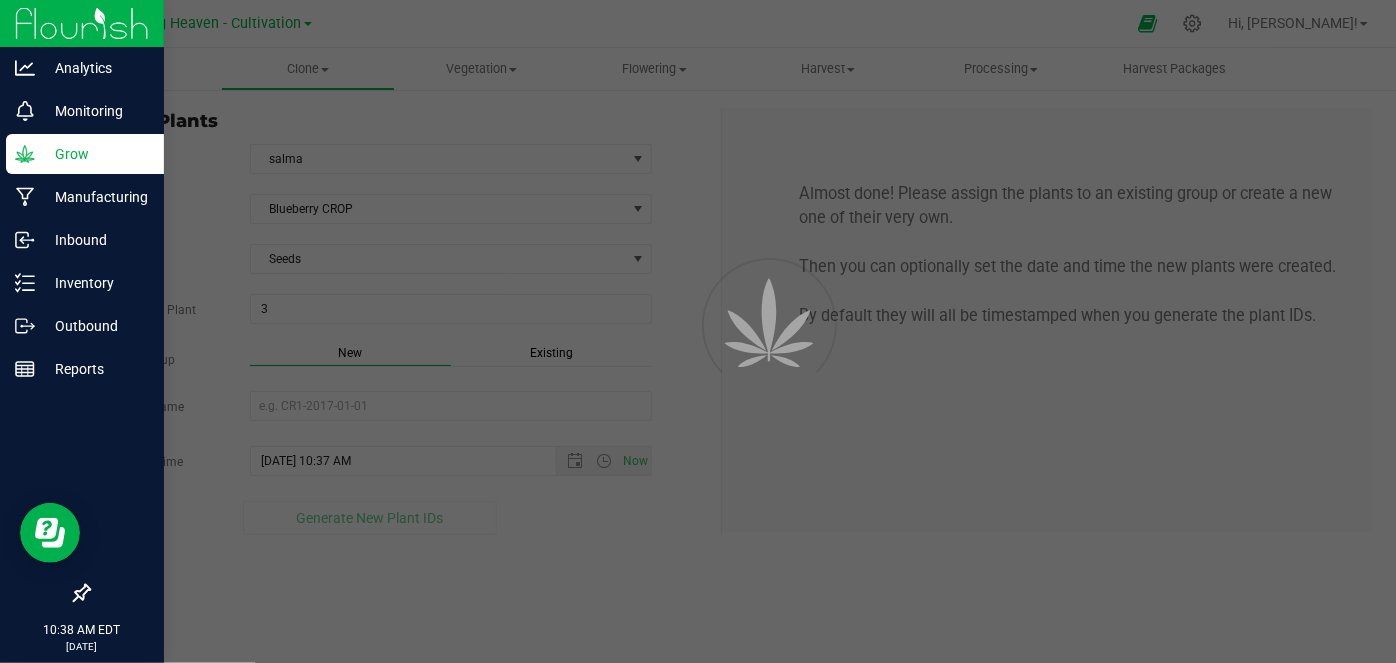 click on "Overview
Clone
Create plants
Cloning groups
Cloning plants
Apply to plants
Vegetation" at bounding box center (722, 355) 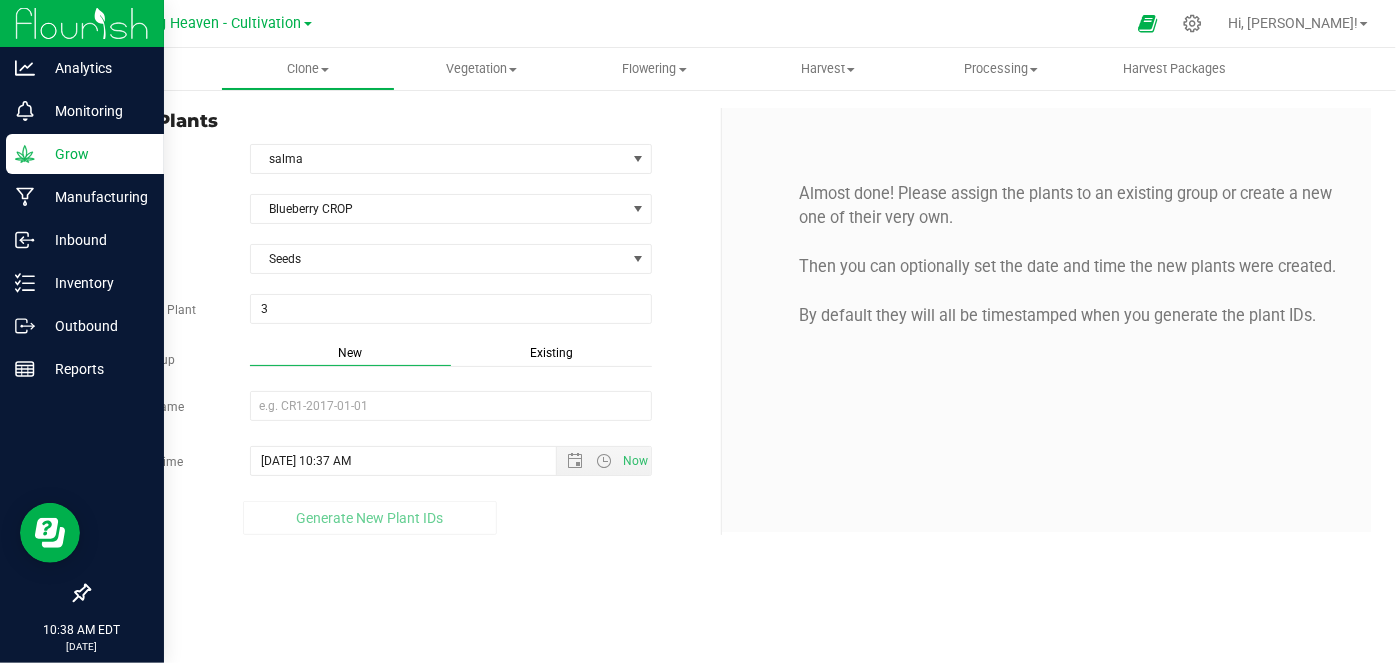 click on "Existing" at bounding box center (551, 353) 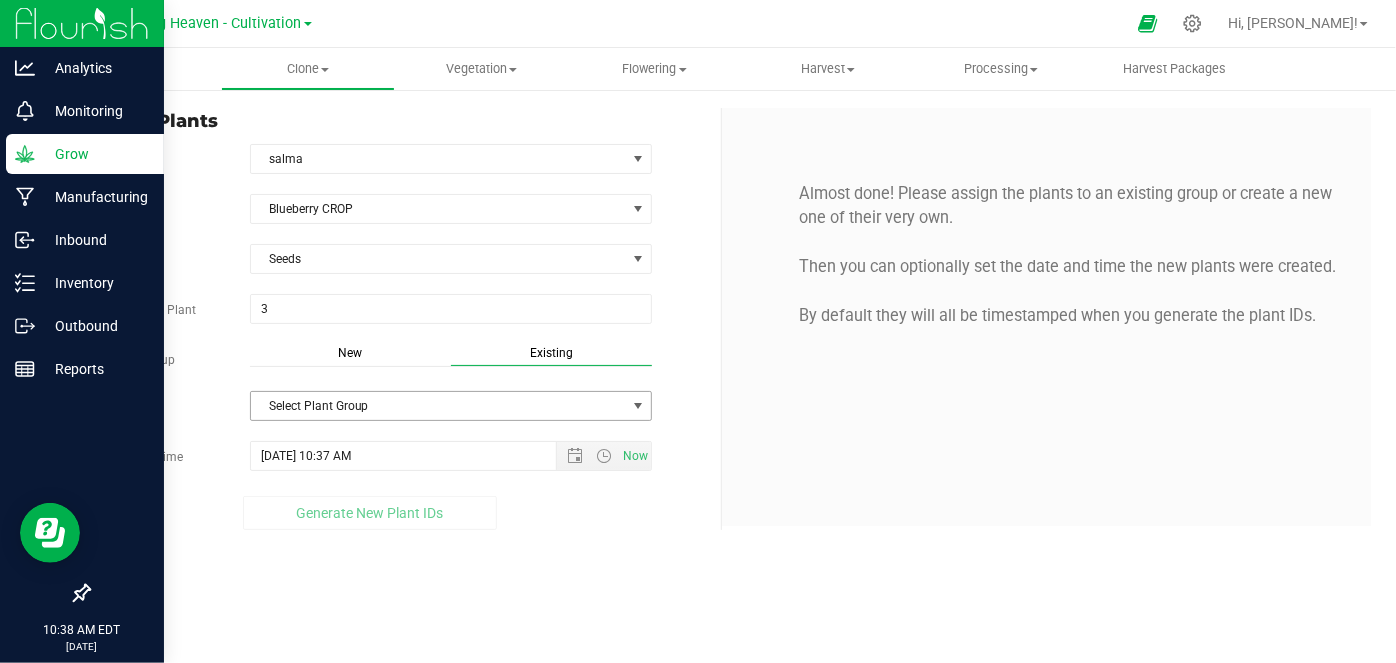click on "Select Plant Group" at bounding box center [438, 406] 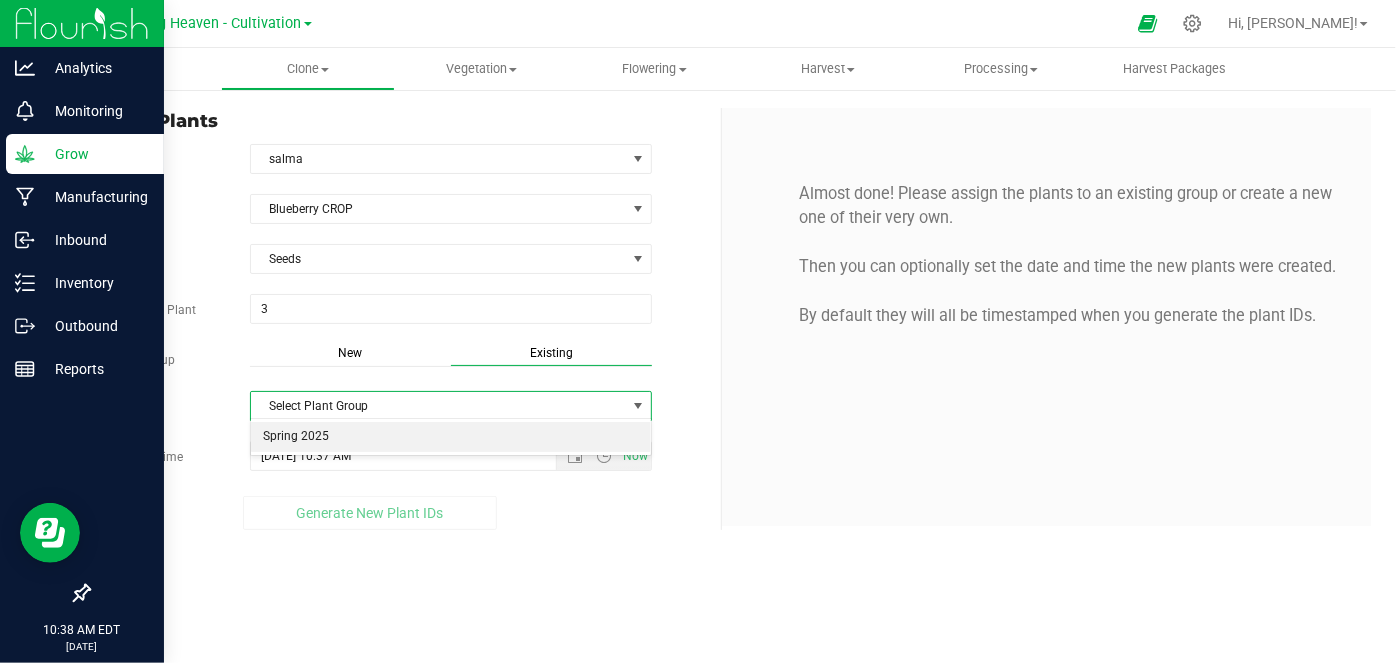 click on "Spring 2025" at bounding box center [451, 437] 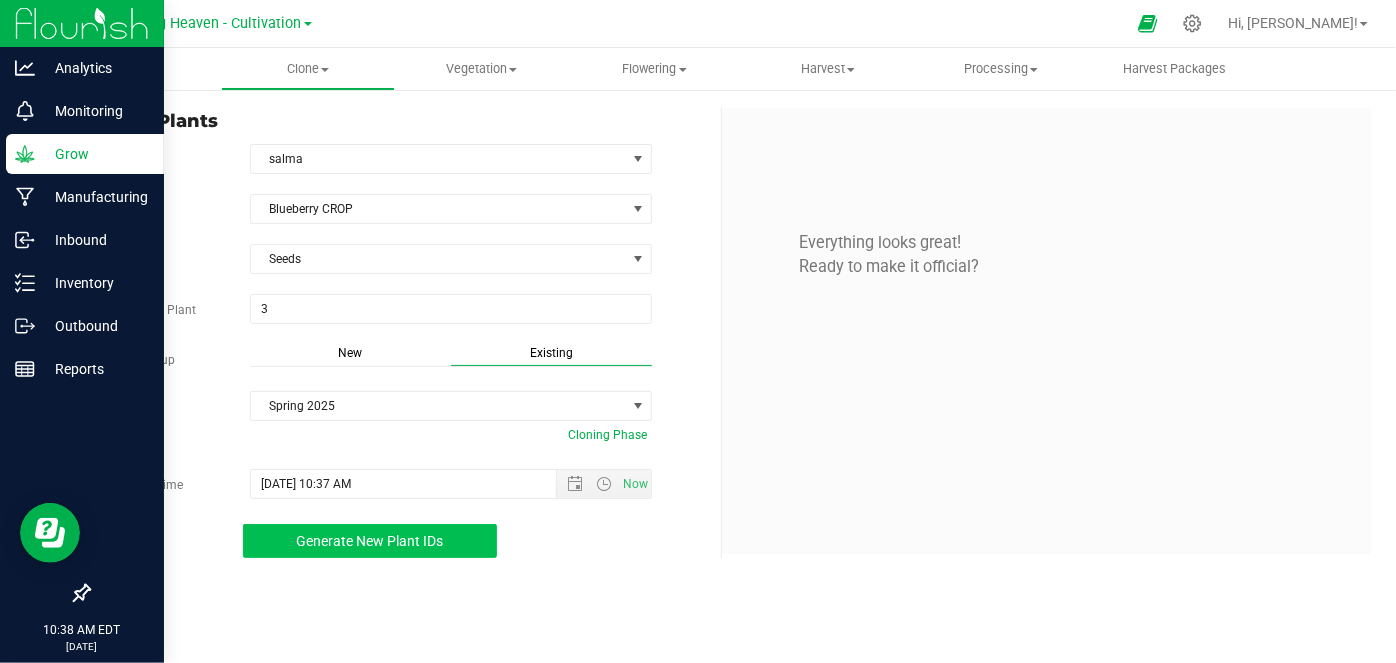 click on "Generate New Plant IDs" at bounding box center [369, 541] 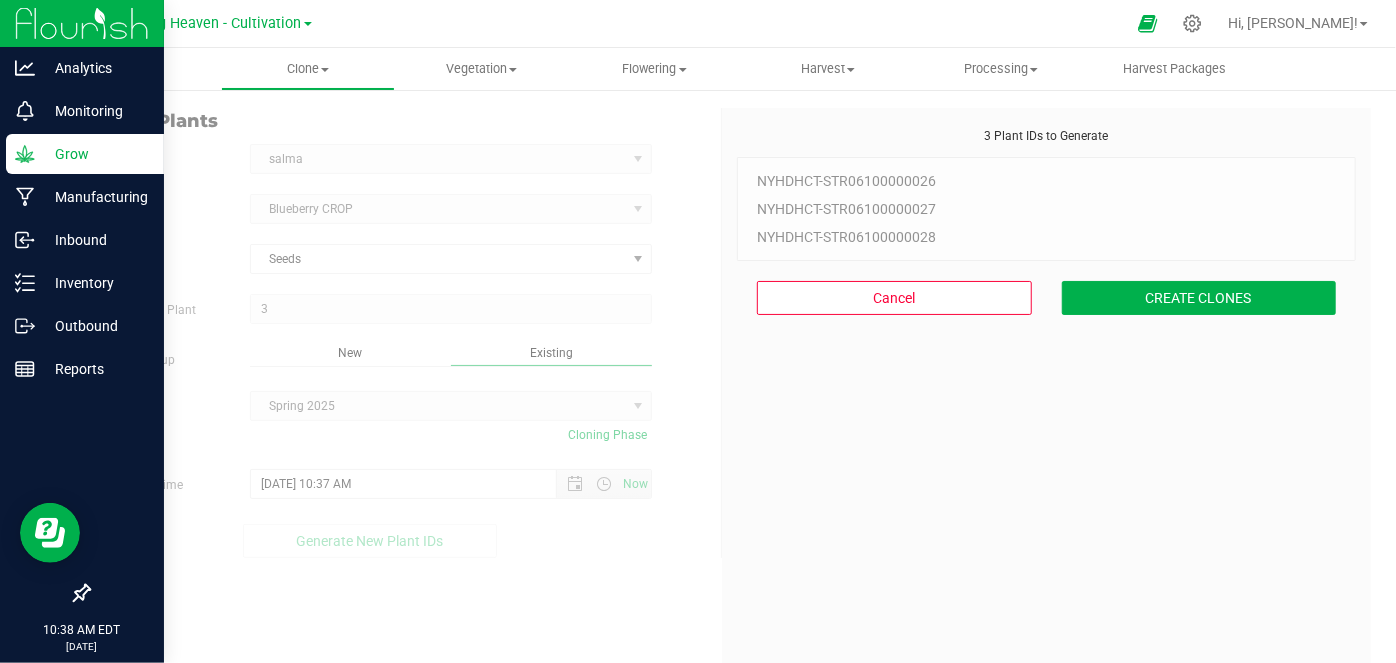 scroll, scrollTop: 60, scrollLeft: 0, axis: vertical 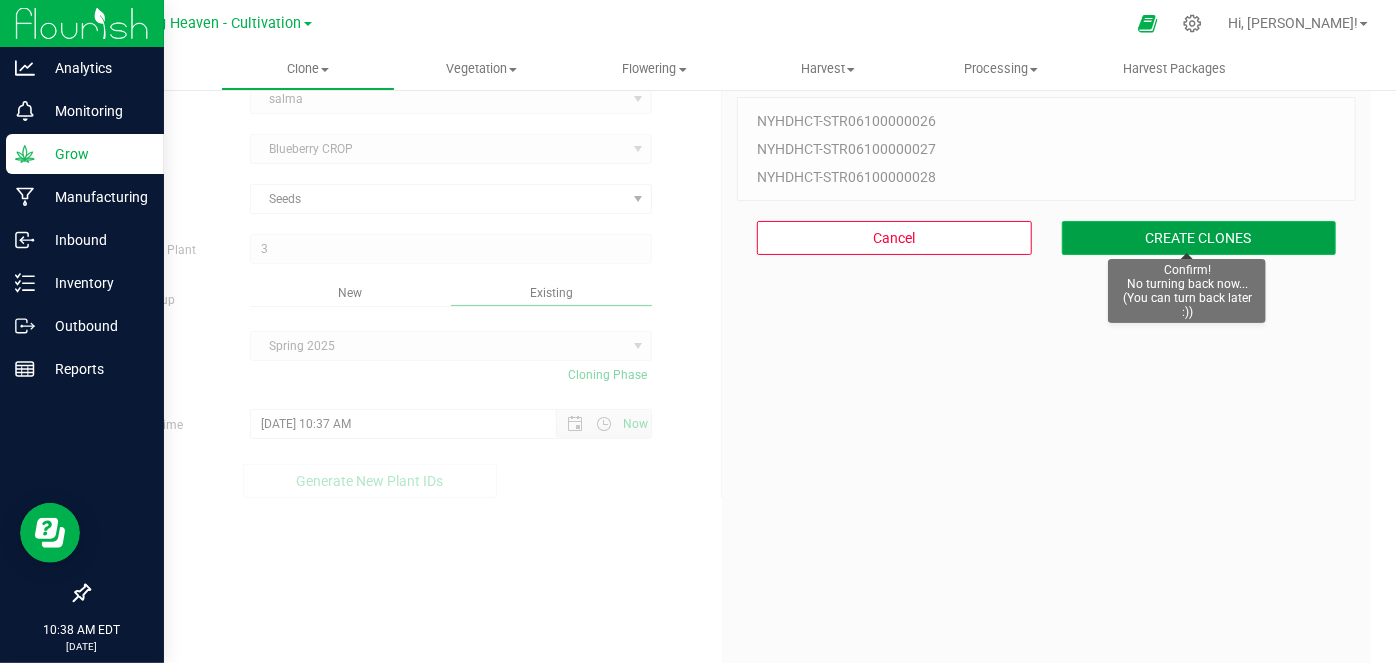 click on "CREATE CLONES" at bounding box center (1199, 238) 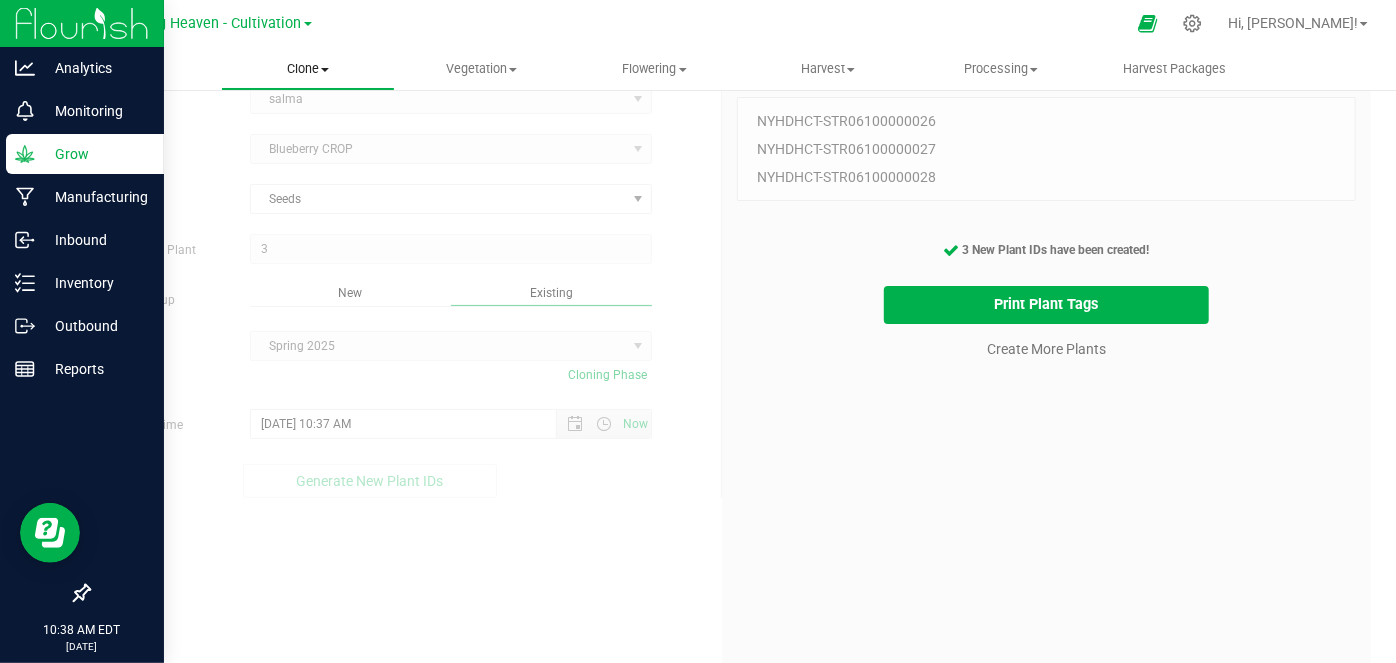 click on "Clone" at bounding box center [307, 69] 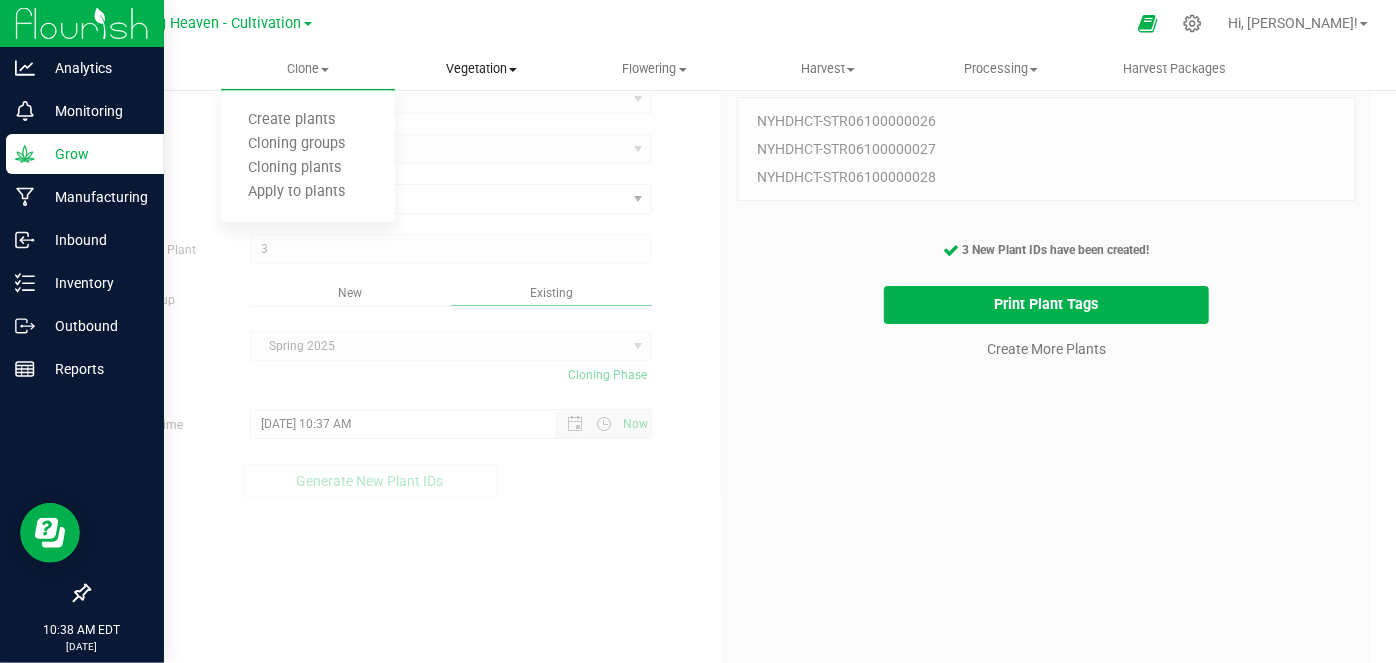 click on "Vegetation" at bounding box center [481, 69] 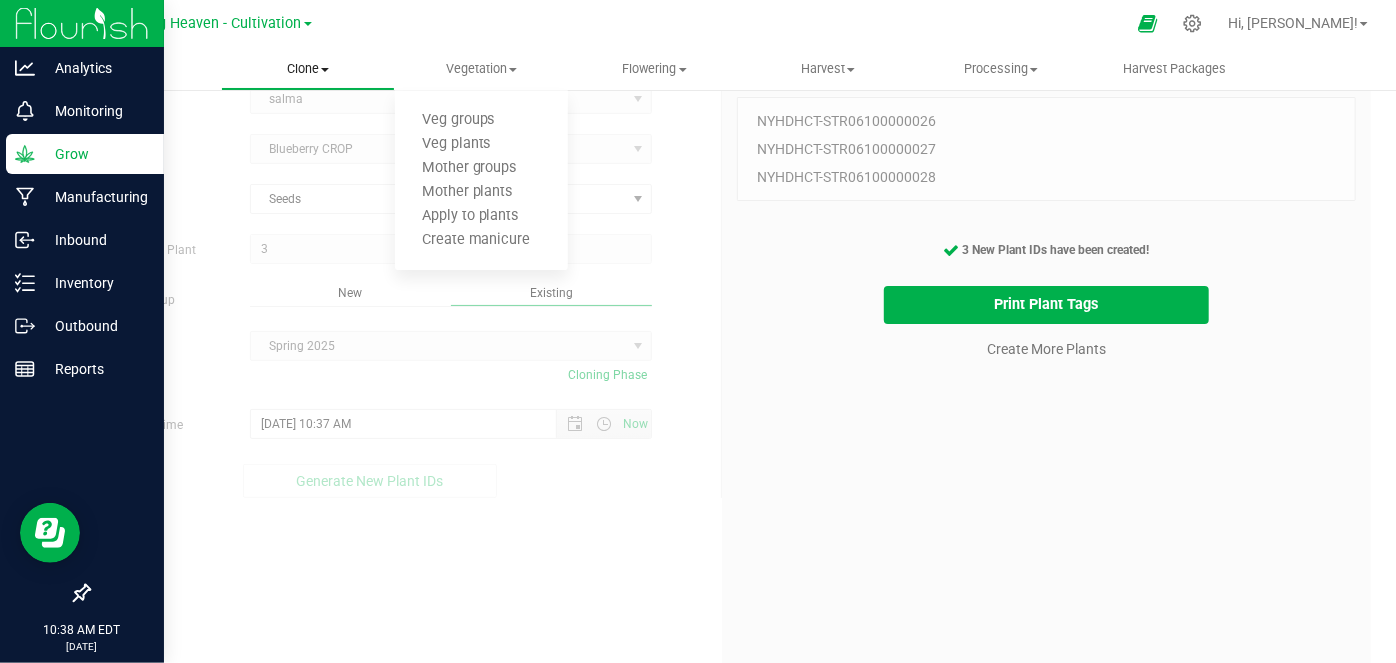 click on "Clone" at bounding box center [307, 69] 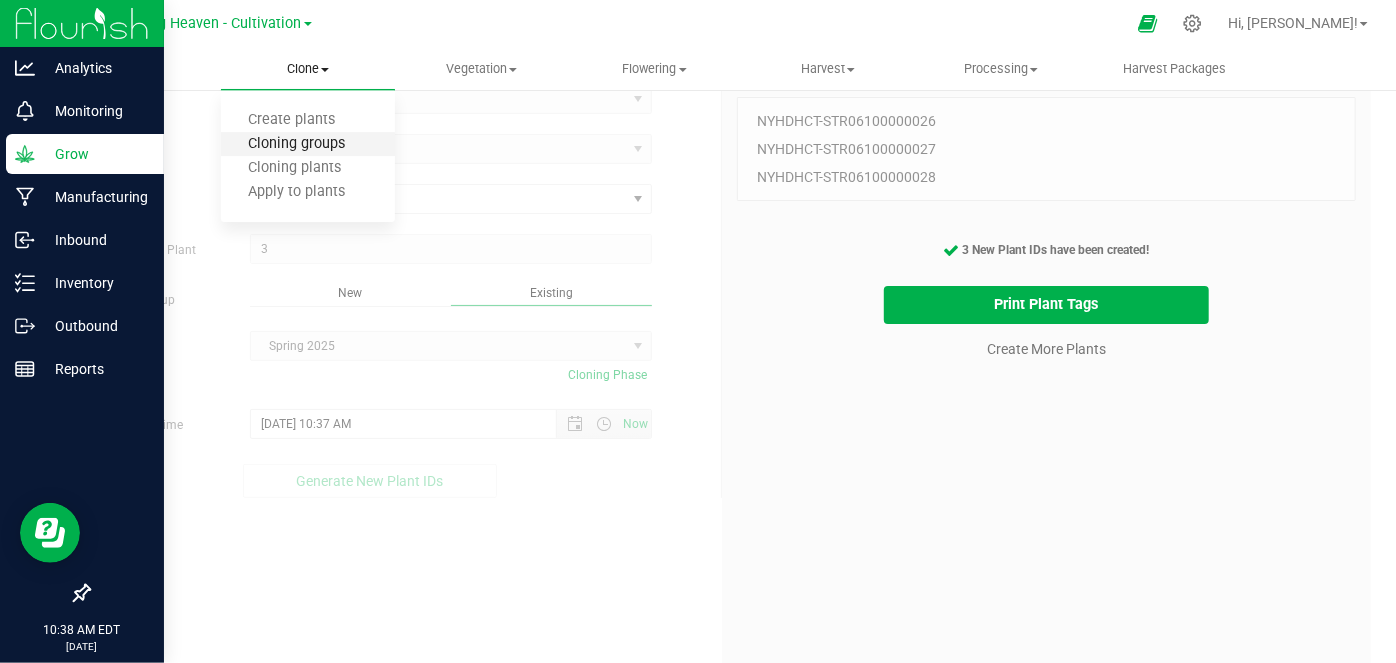 click on "Cloning groups" at bounding box center (296, 144) 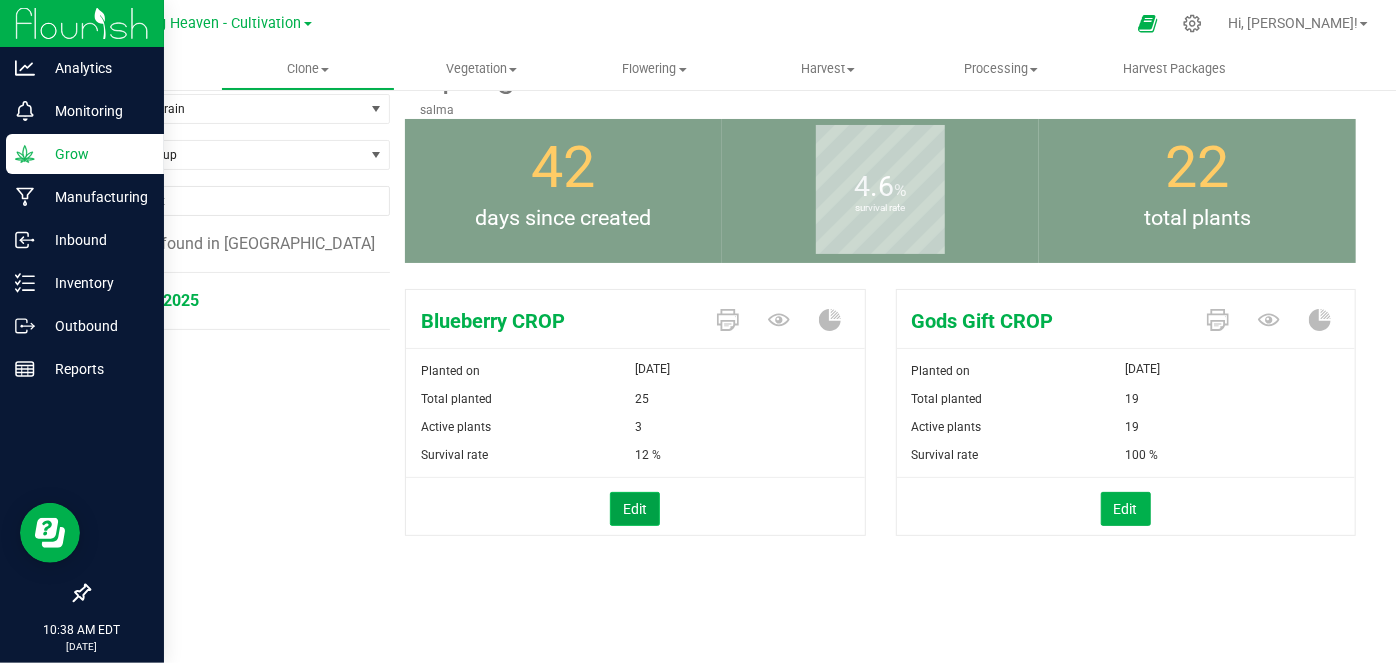 click on "Edit" at bounding box center (635, 509) 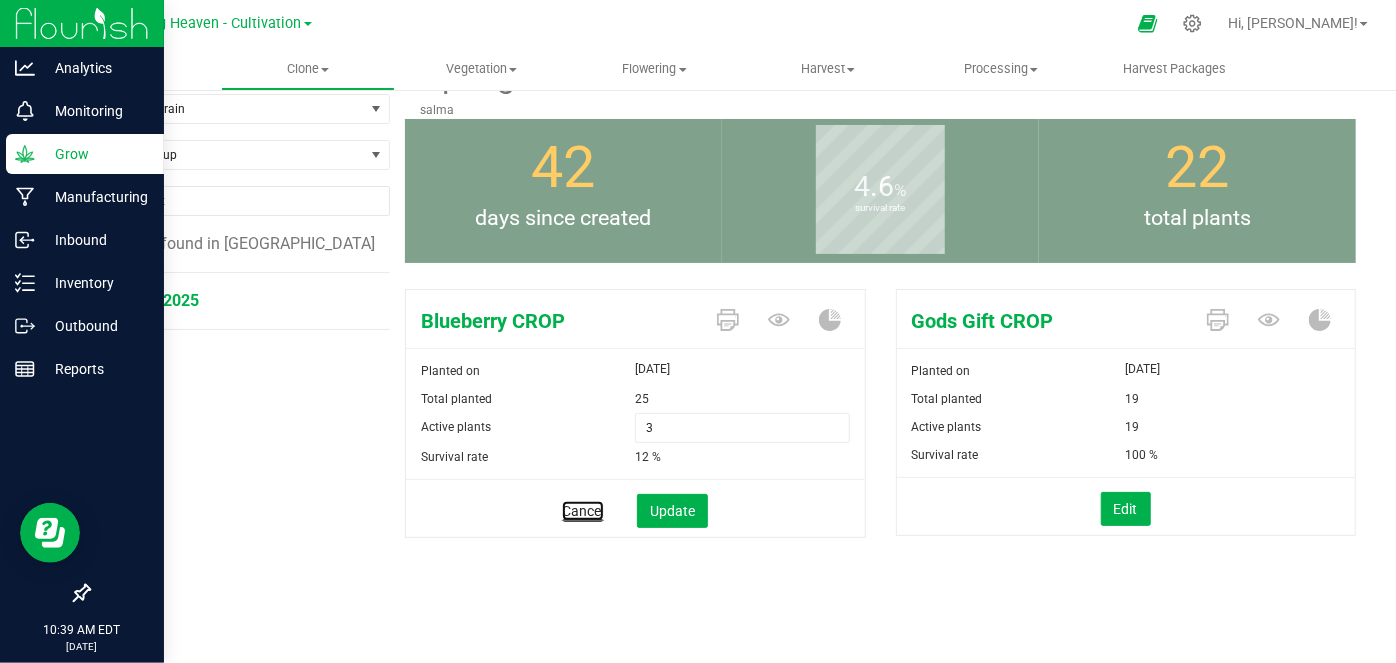 click on "Cancel" at bounding box center [583, 511] 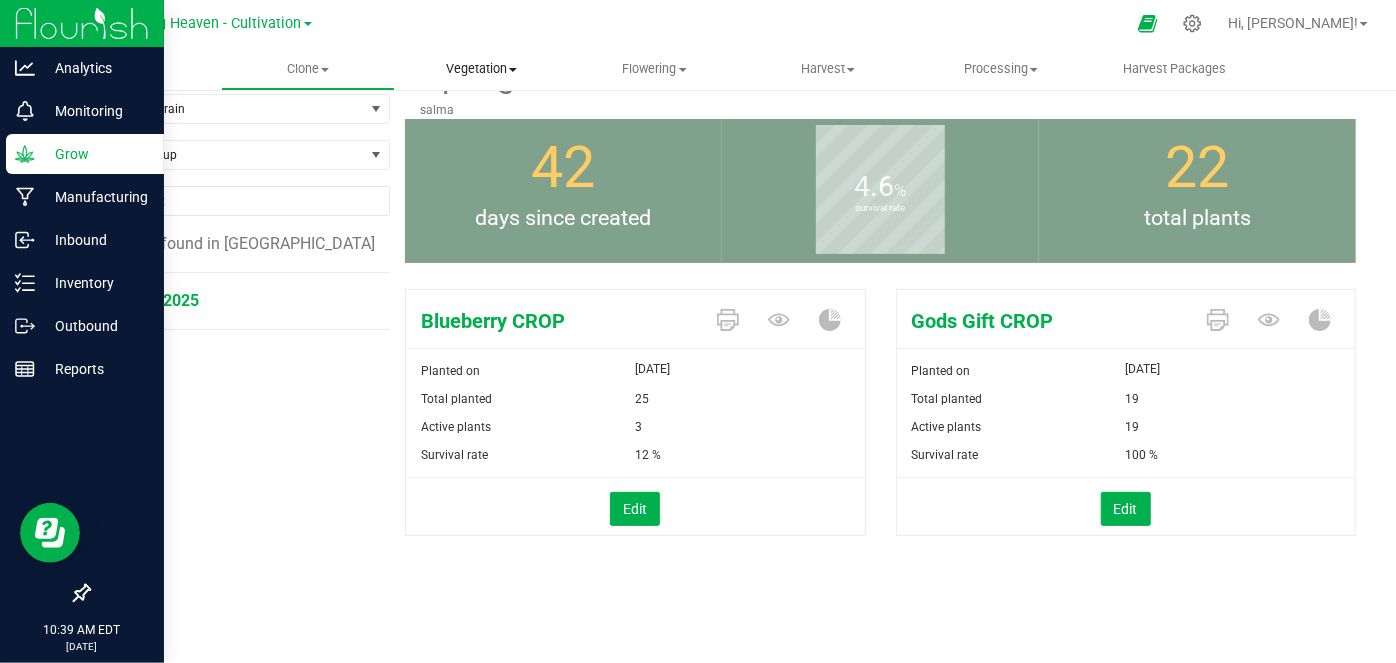 click on "Vegetation
Veg groups
Veg plants
Mother groups
Mother plants
Apply to plants
Create manicure" at bounding box center (481, 69) 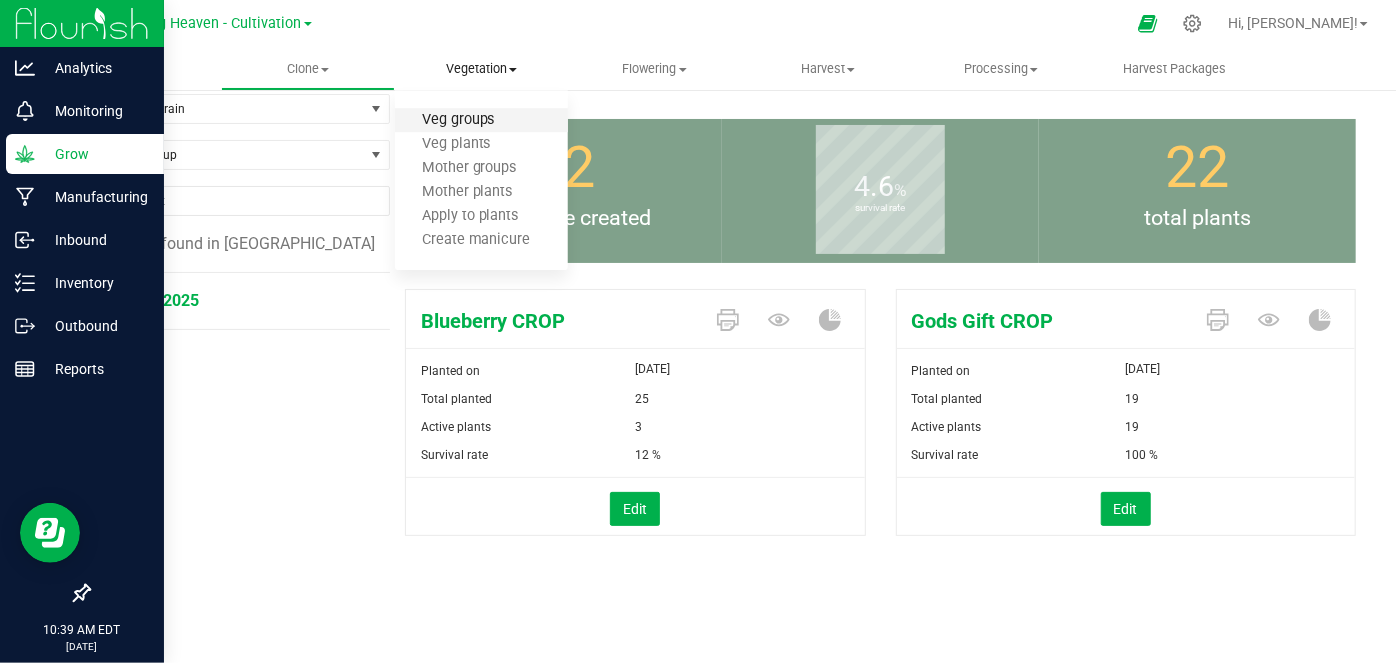 click on "Veg groups" at bounding box center (458, 120) 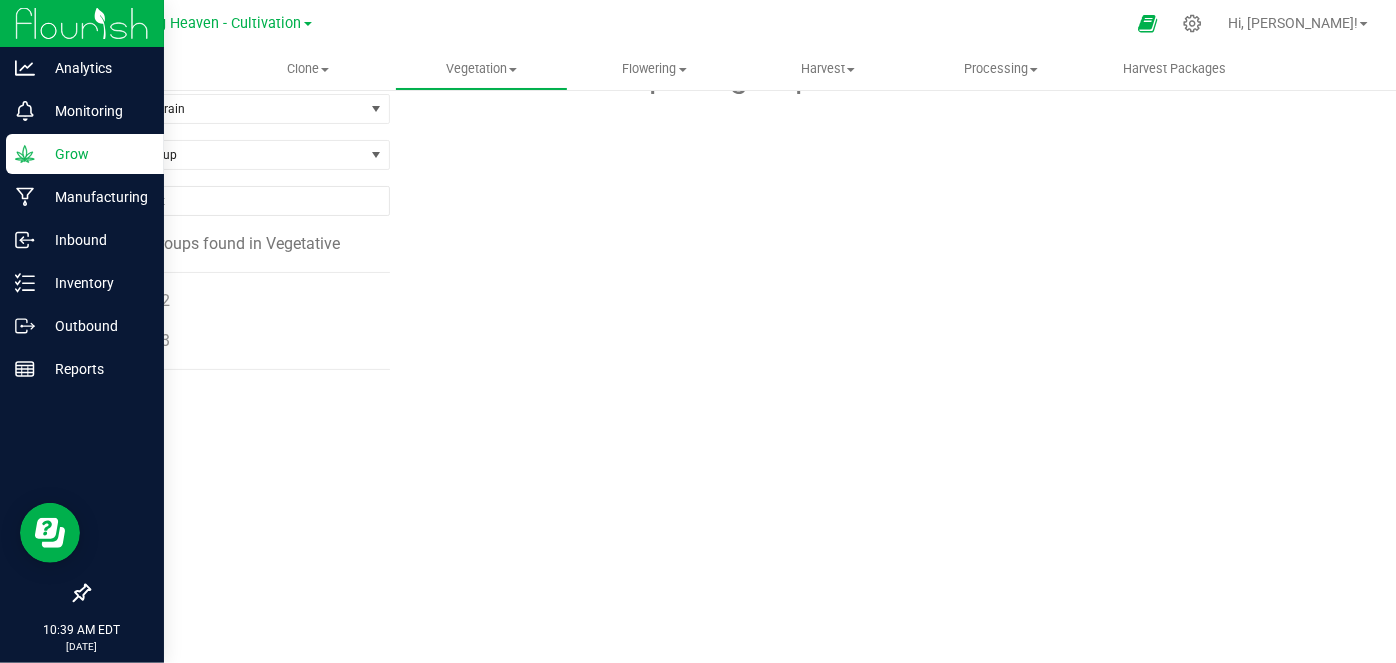 scroll, scrollTop: 0, scrollLeft: 0, axis: both 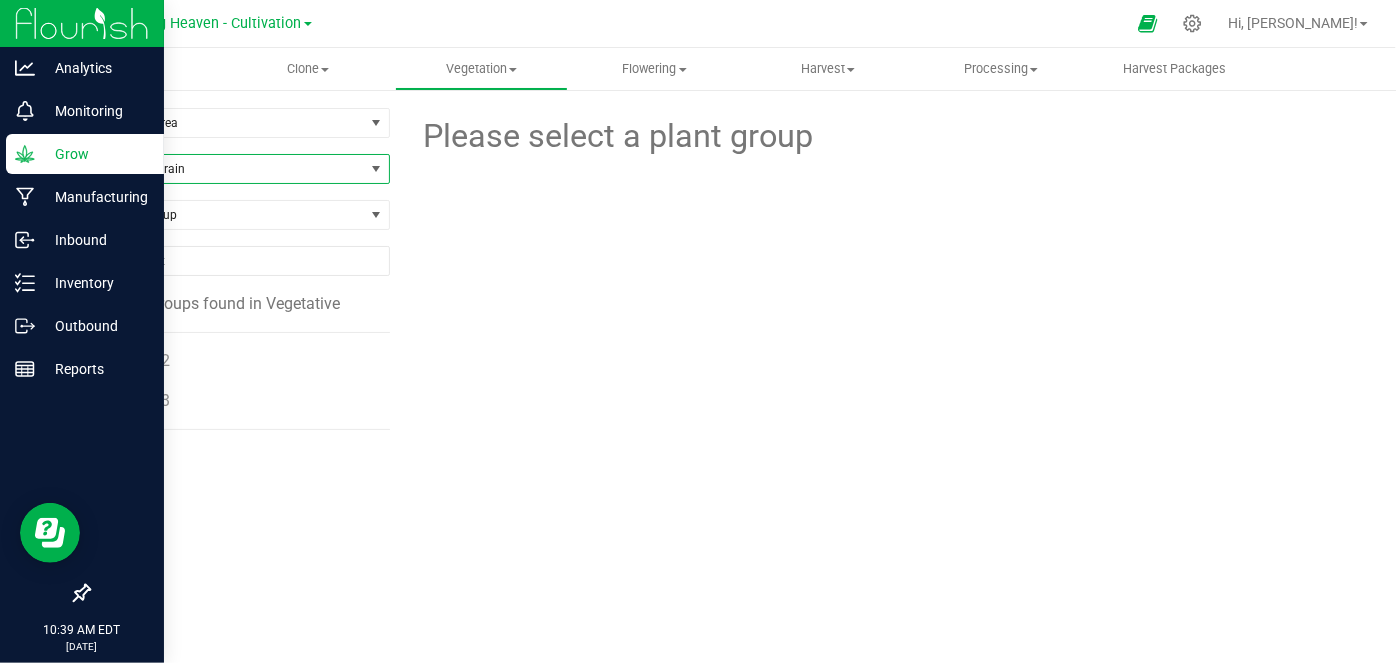 click on "Filter by Strain" at bounding box center (226, 169) 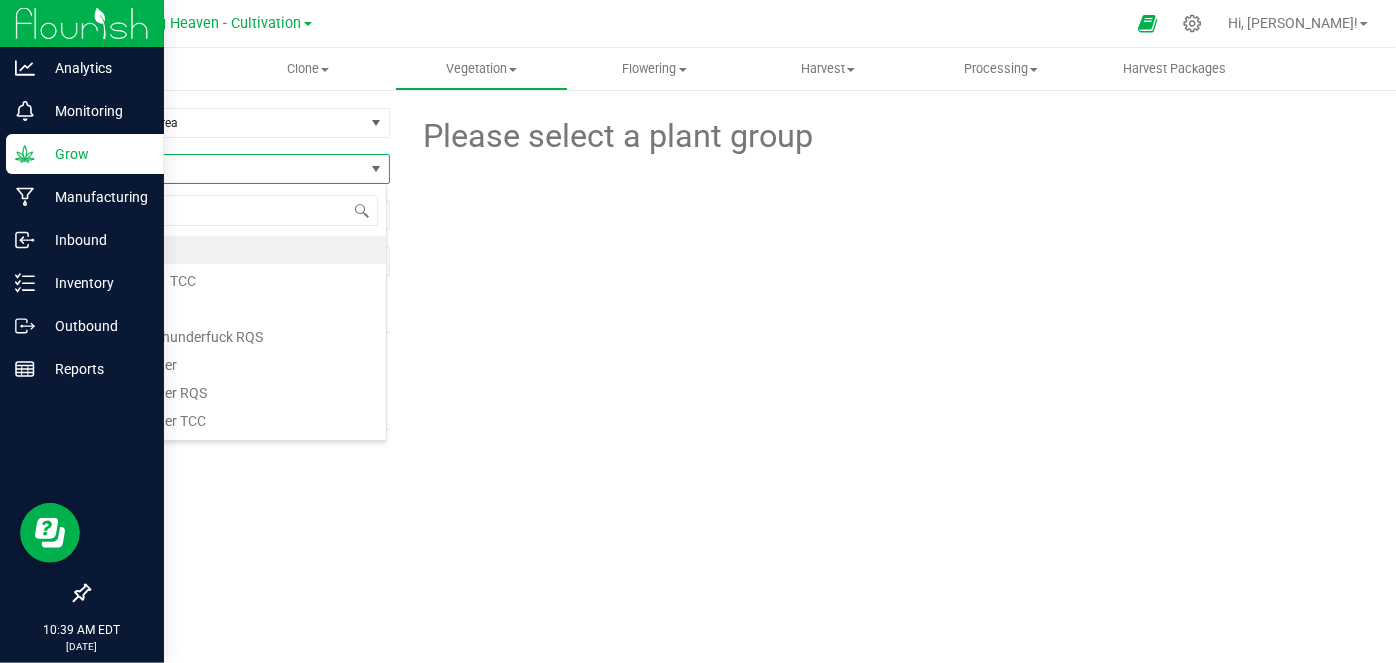 scroll, scrollTop: 99970, scrollLeft: 99701, axis: both 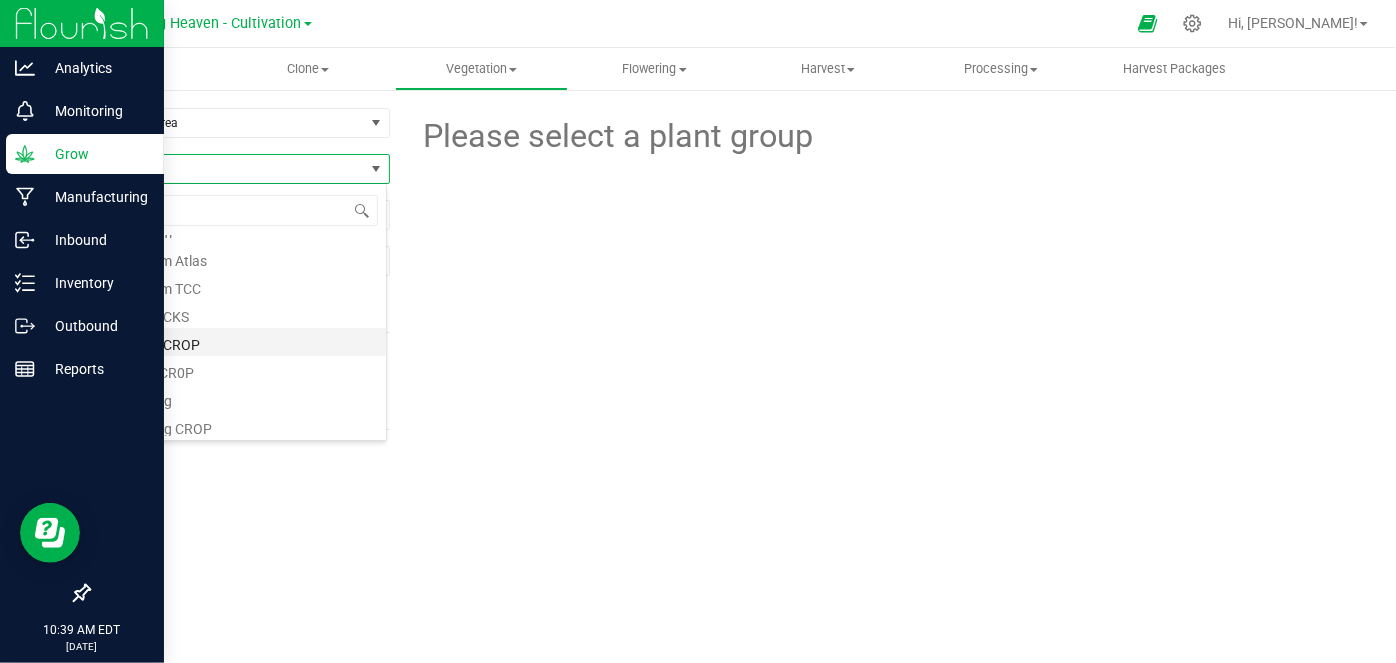 click on "Blueberry CROP" at bounding box center [237, 342] 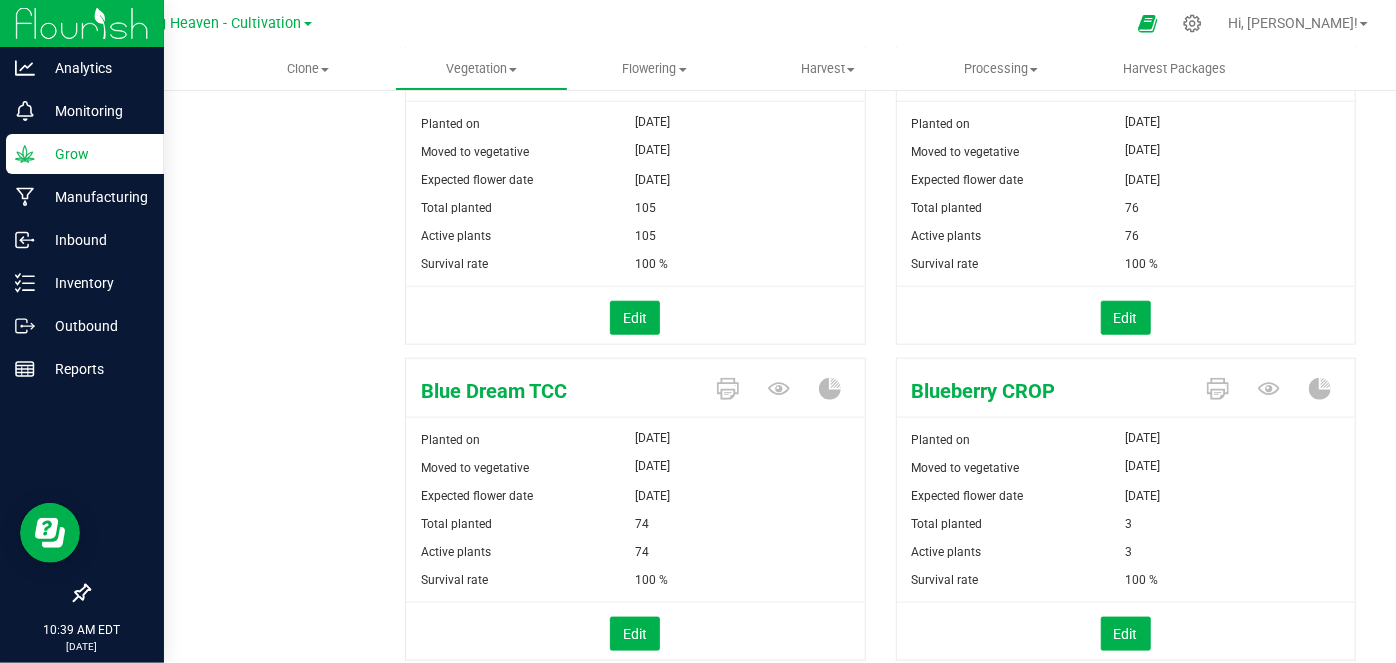scroll, scrollTop: 1000, scrollLeft: 0, axis: vertical 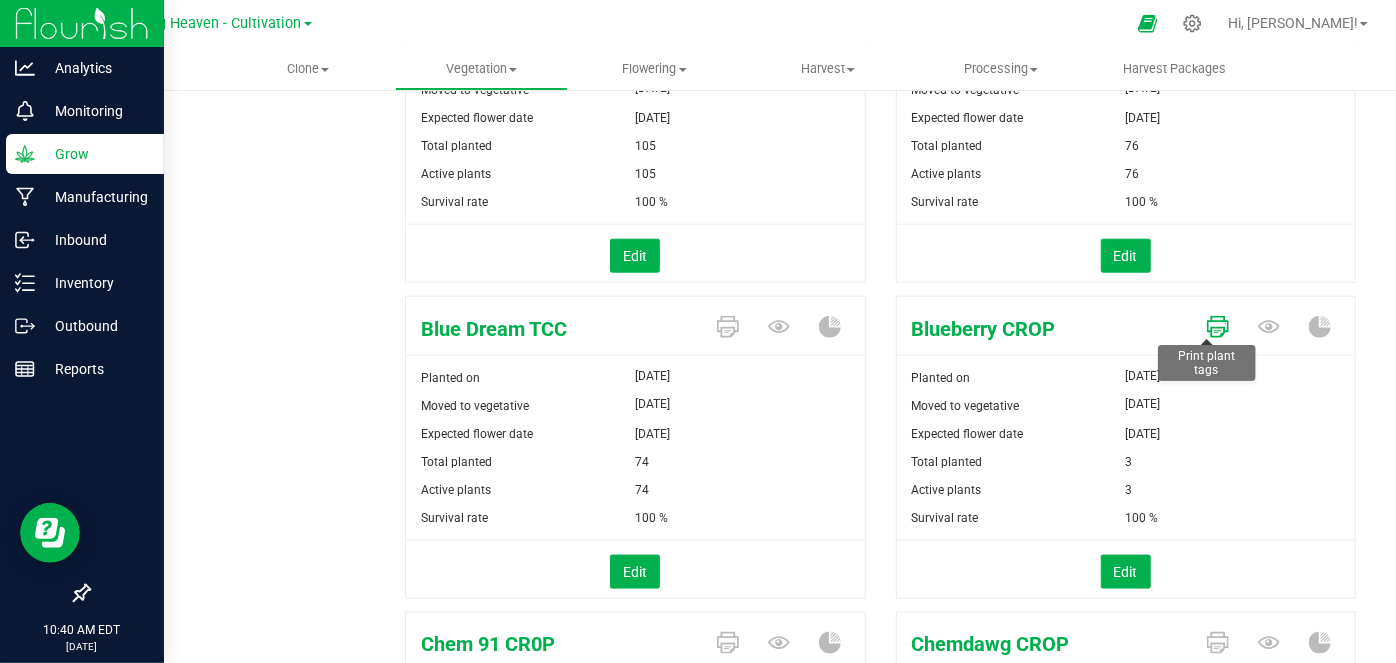 click 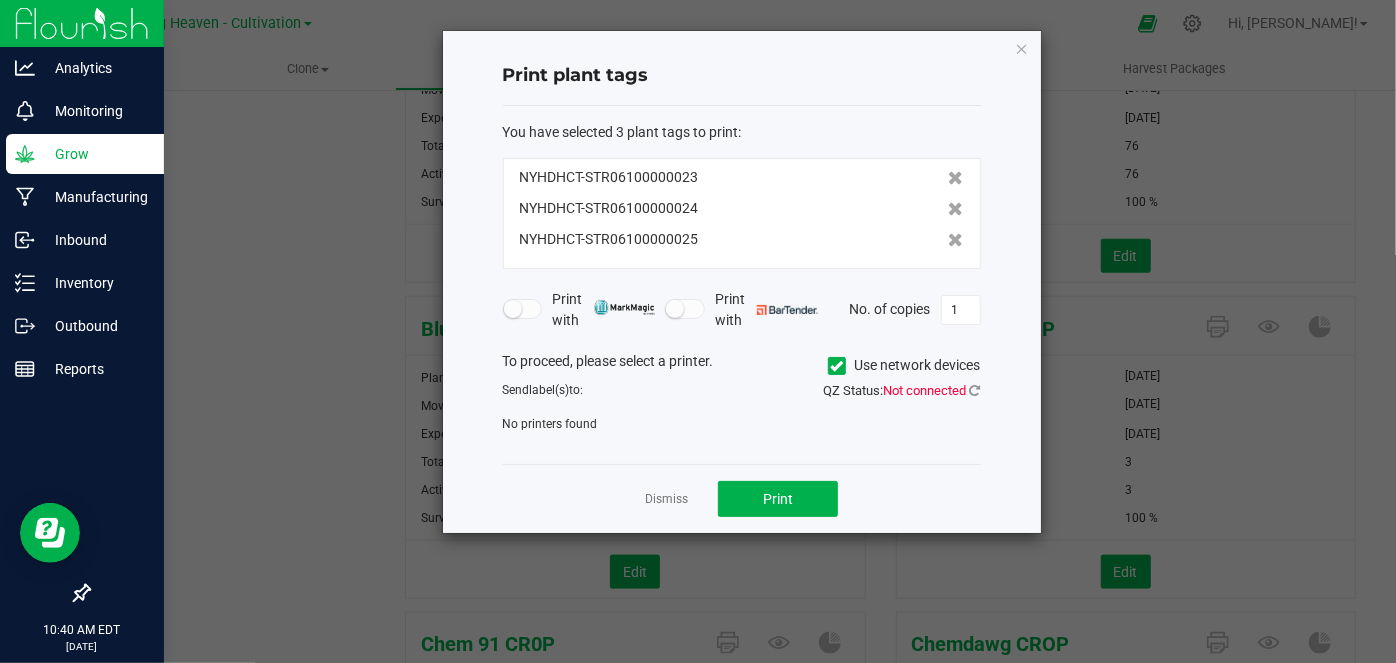 click 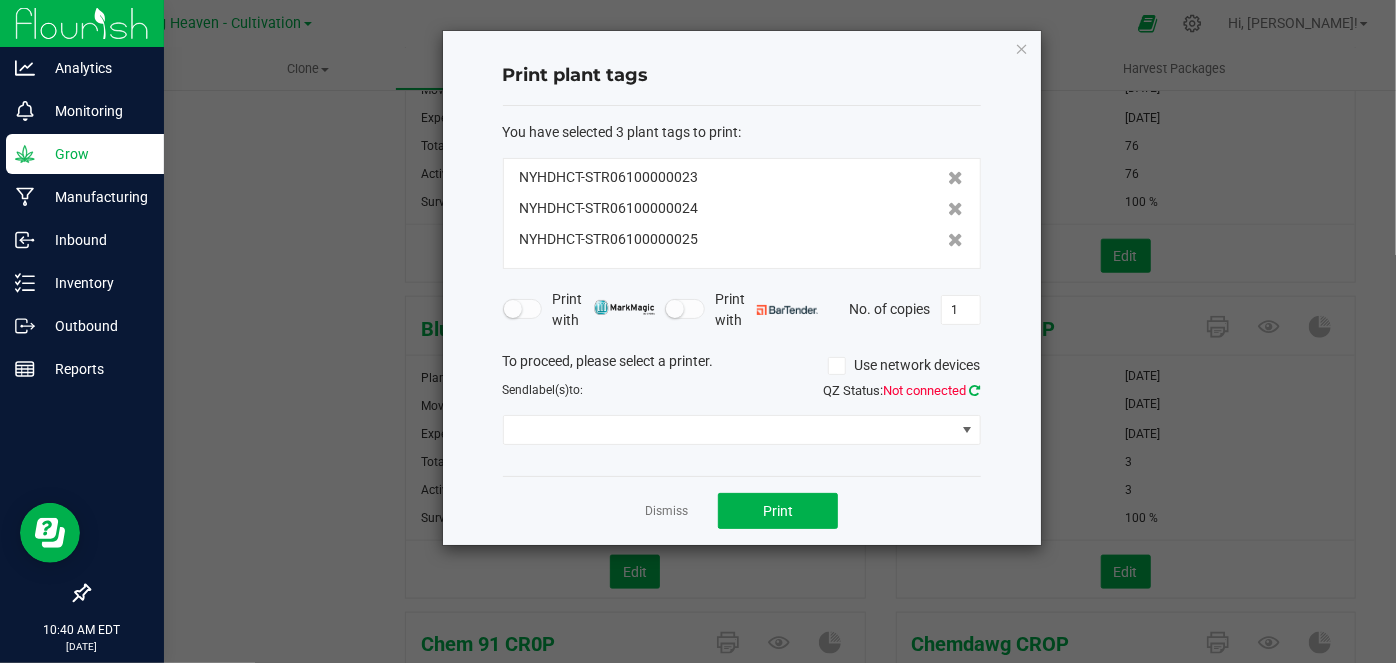 click 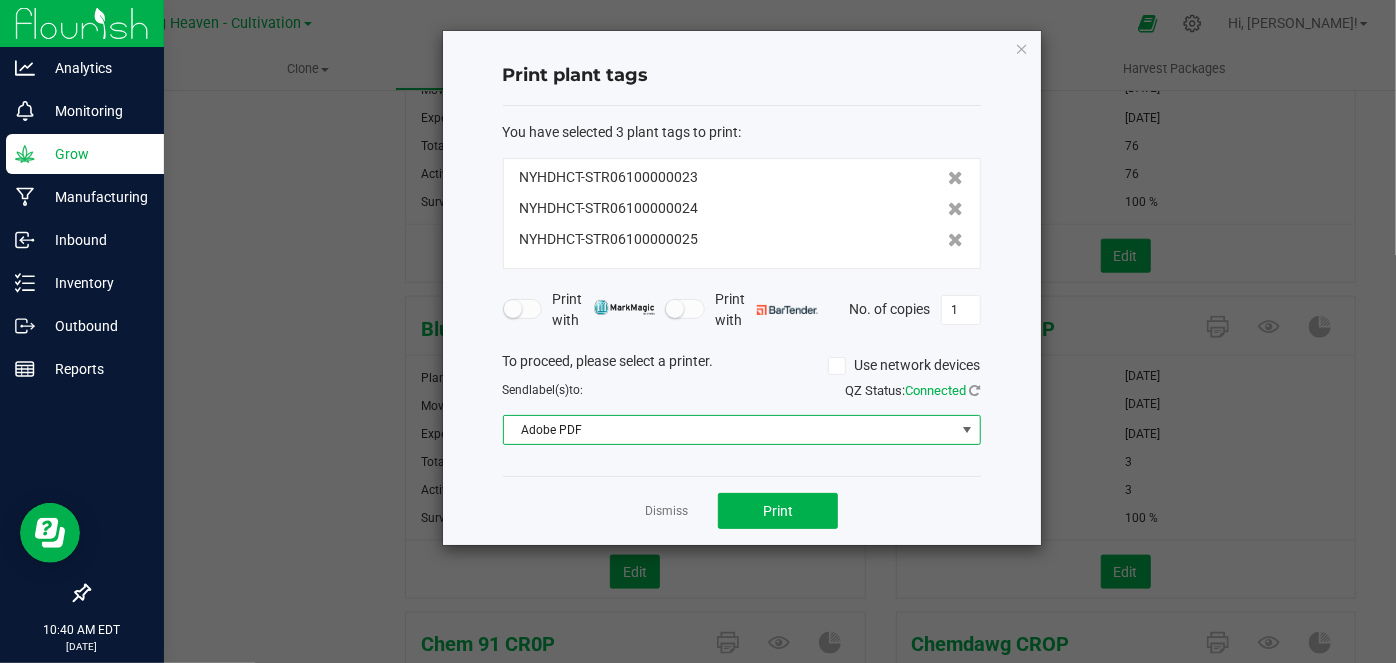 click at bounding box center (967, 430) 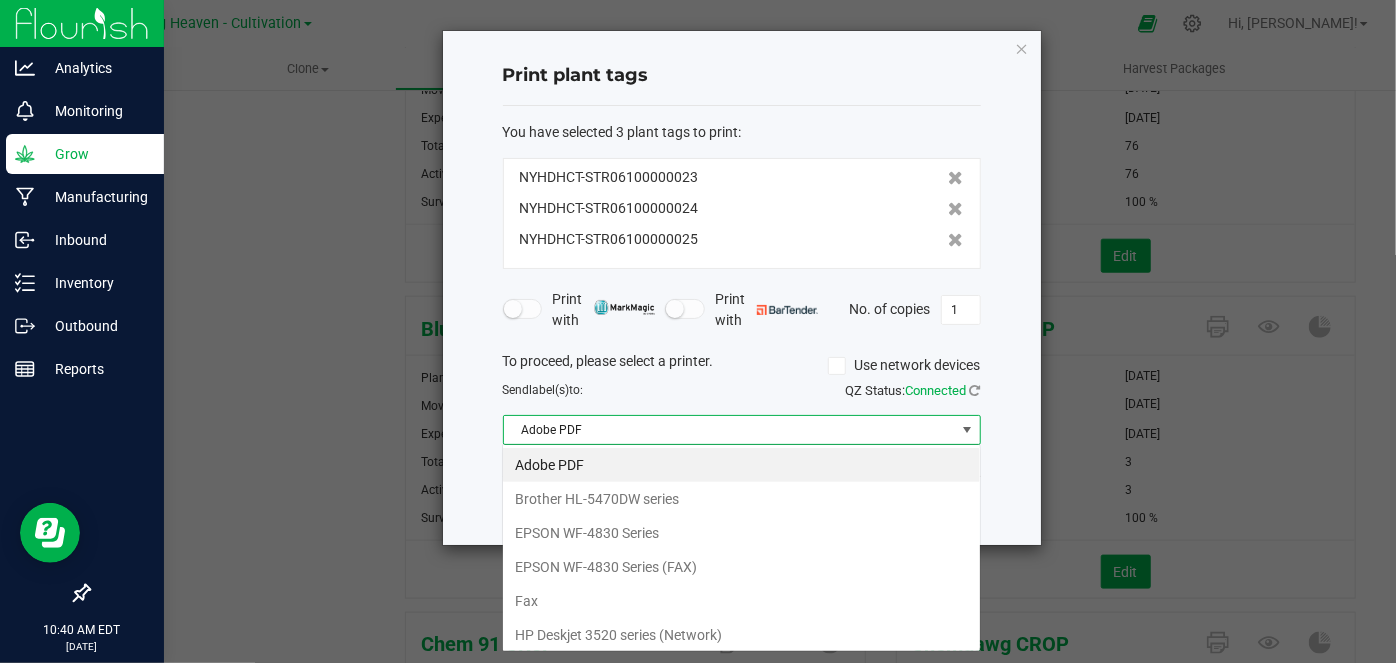 scroll, scrollTop: 99970, scrollLeft: 99521, axis: both 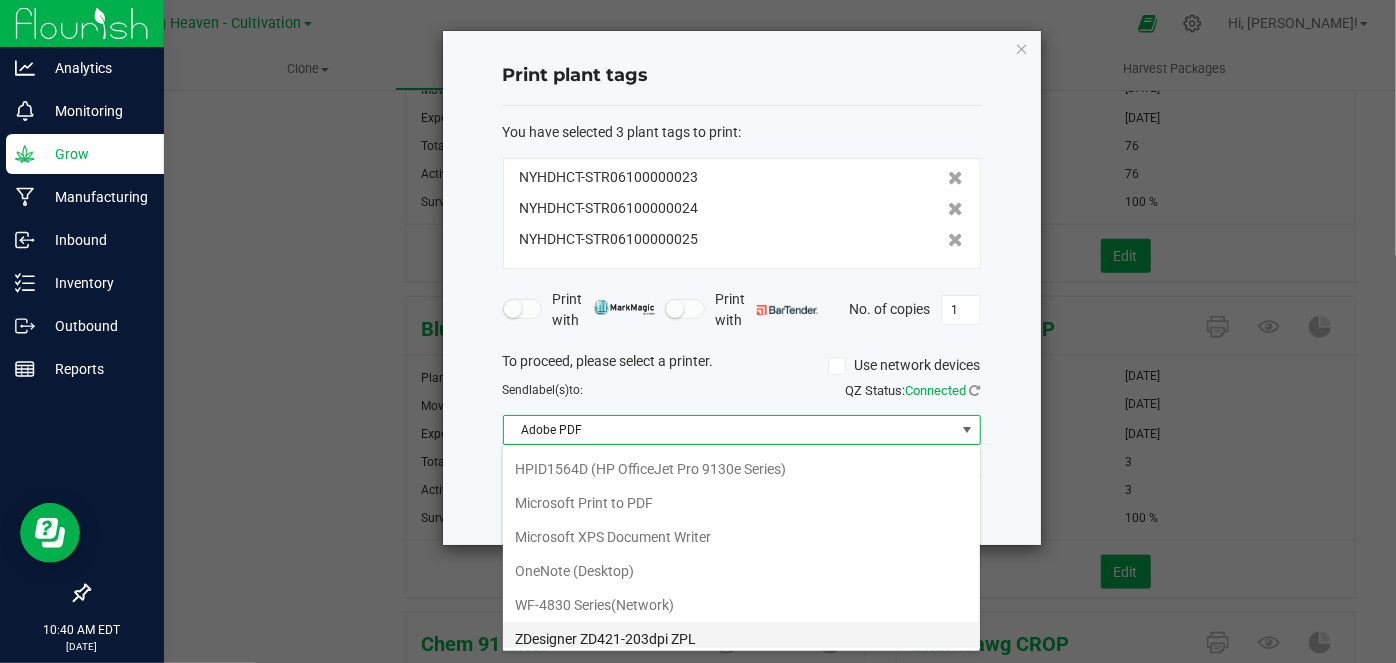 click on "ZDesigner ZD421-203dpi ZPL" at bounding box center (741, 639) 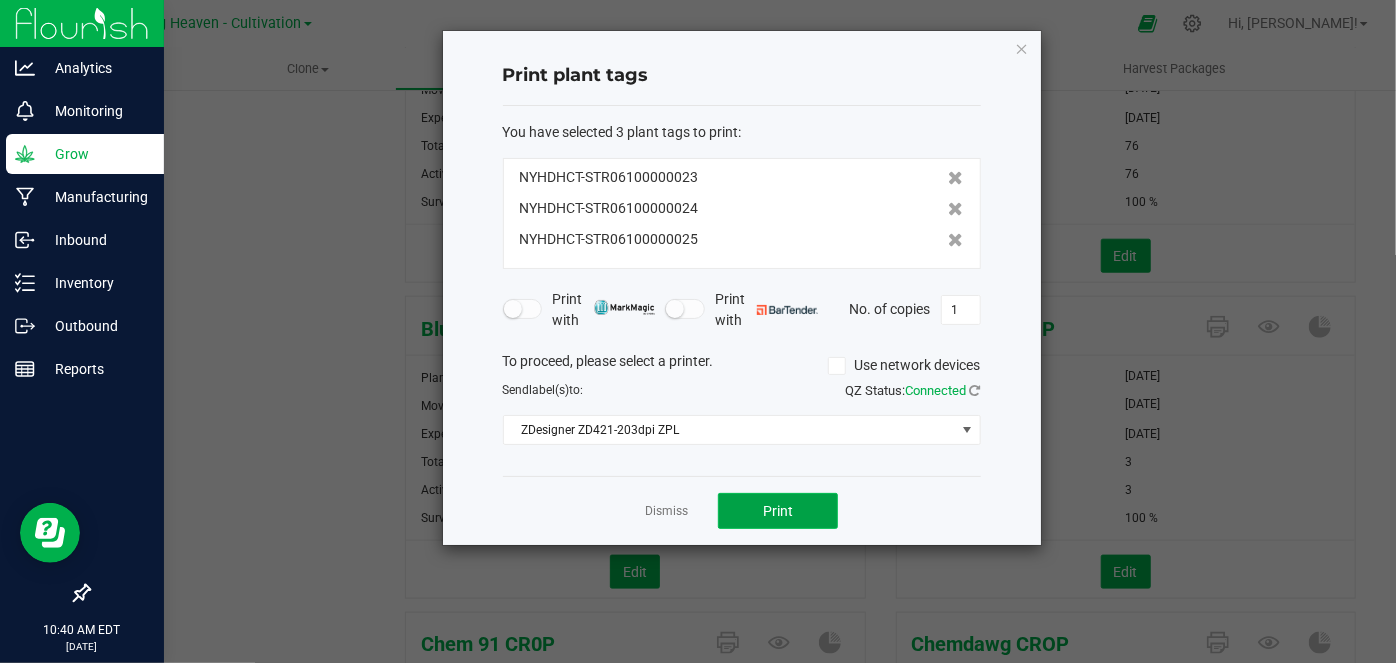 click on "Print" 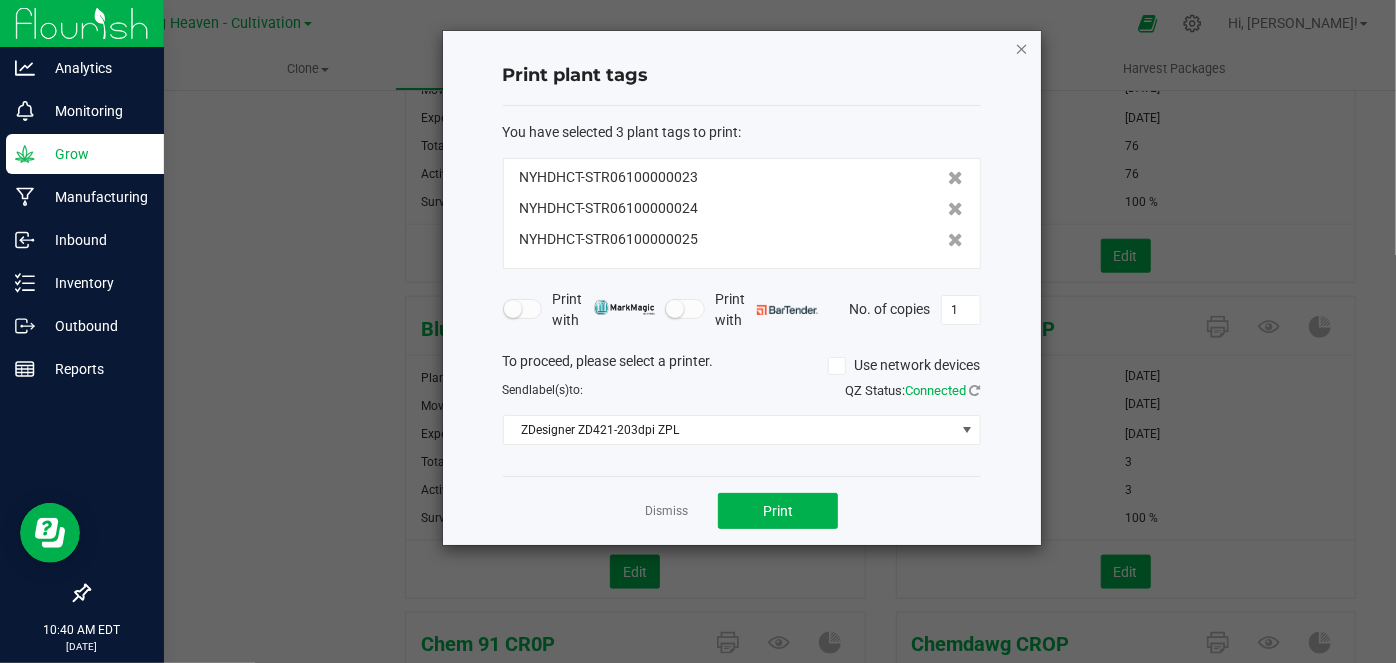 click 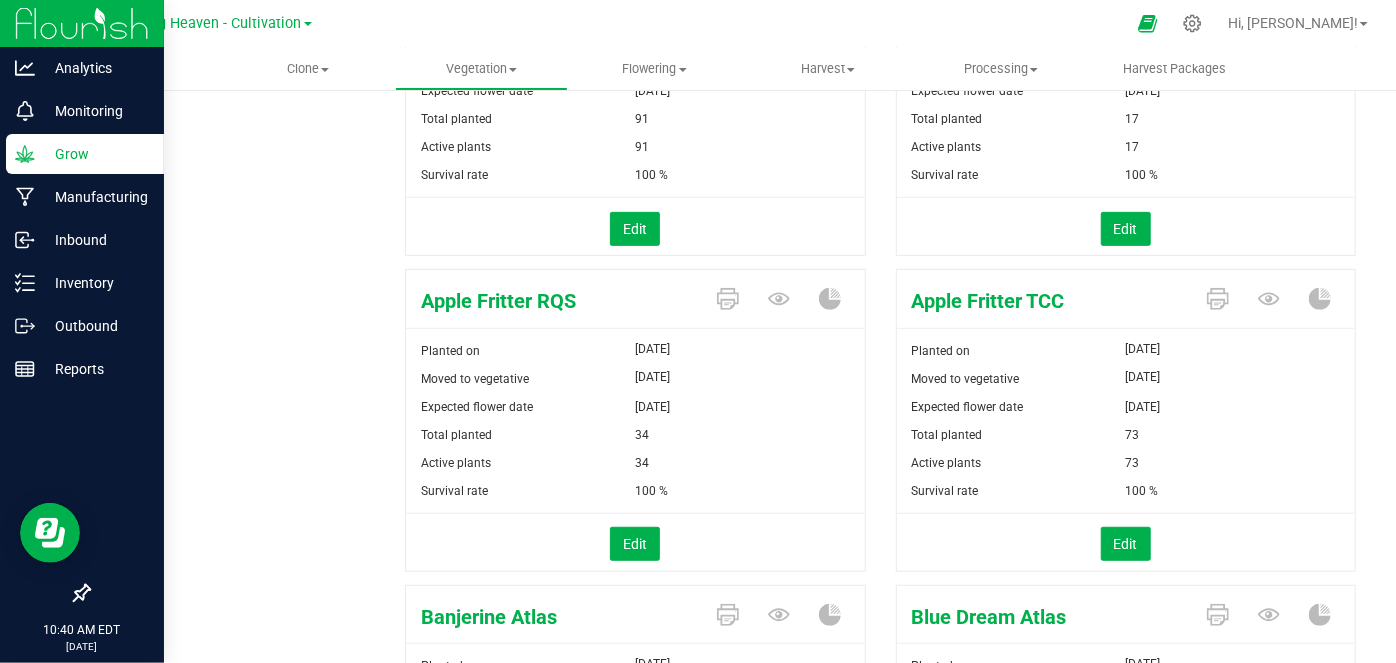scroll, scrollTop: 392, scrollLeft: 0, axis: vertical 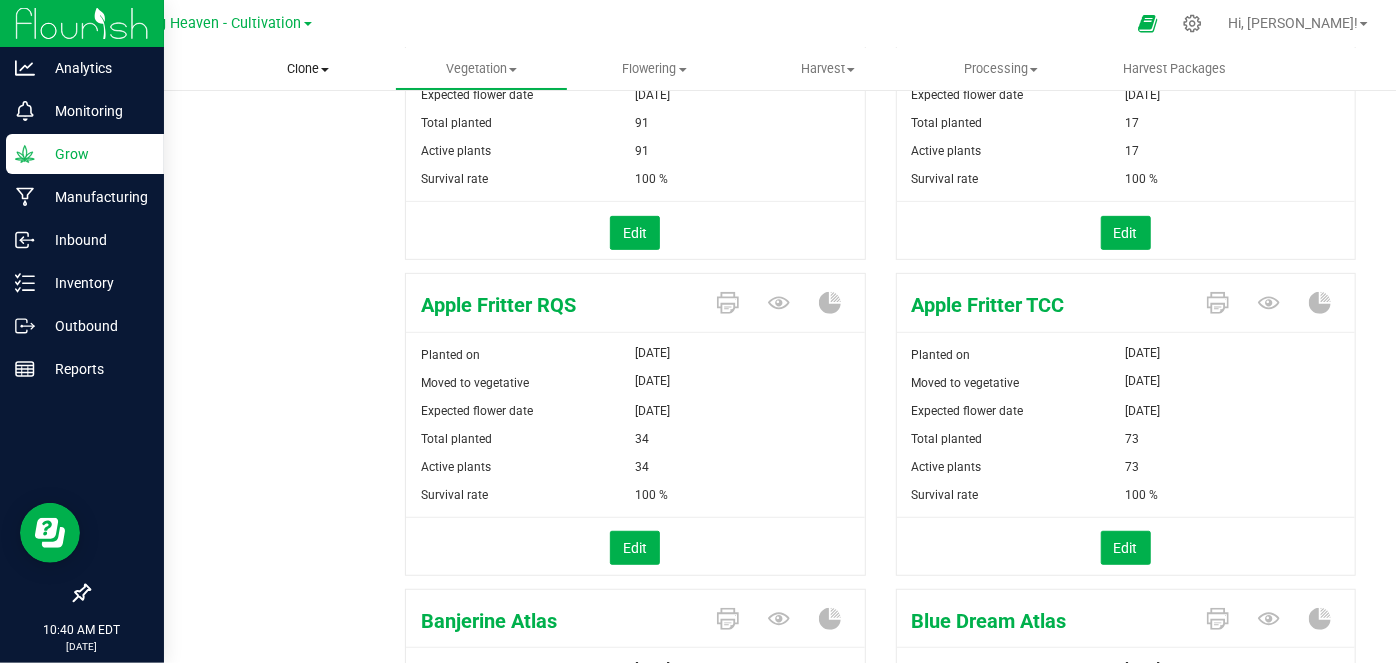 click on "Clone" at bounding box center [307, 69] 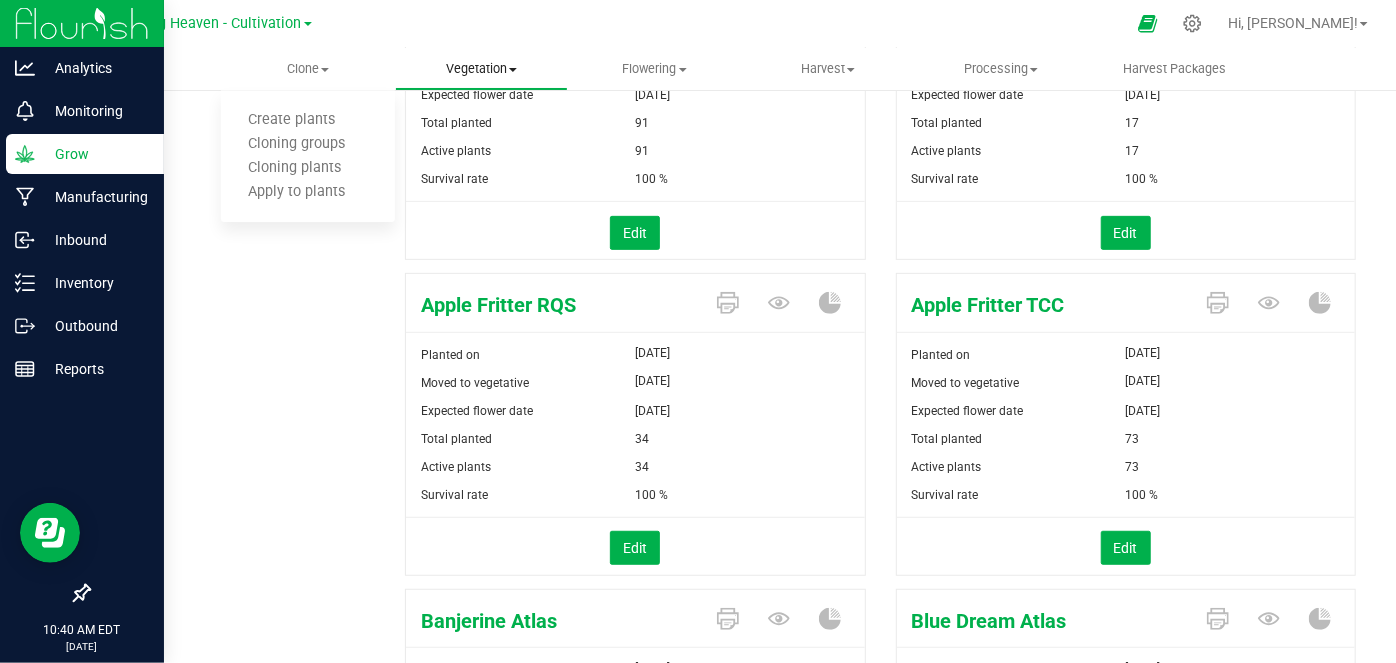 click on "Vegetation" at bounding box center (481, 69) 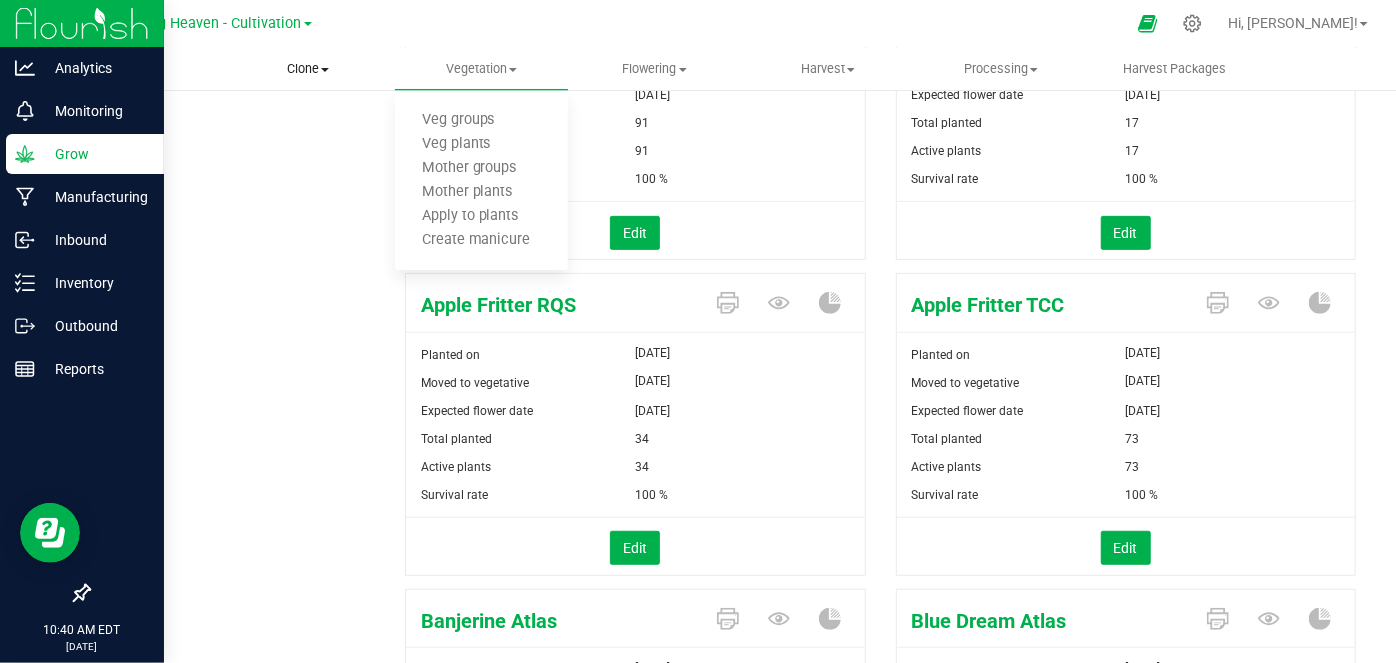 click on "Clone" at bounding box center (307, 69) 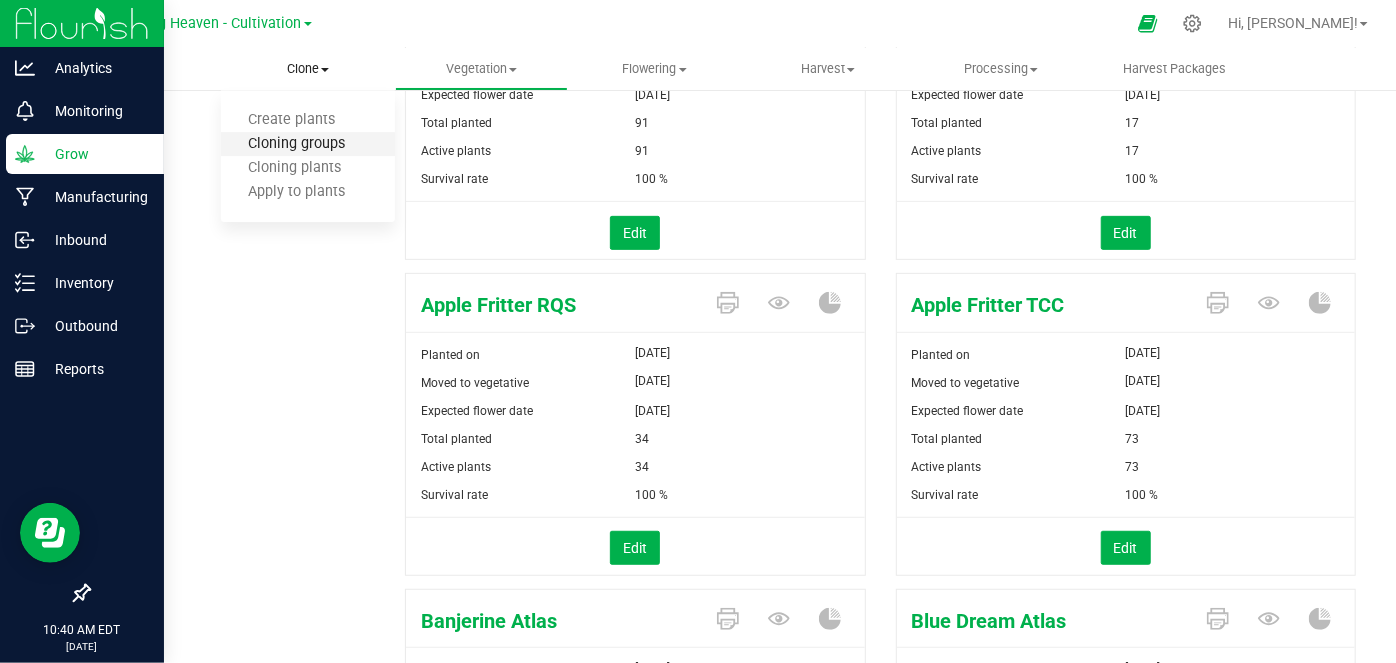 click on "Cloning groups" at bounding box center (296, 144) 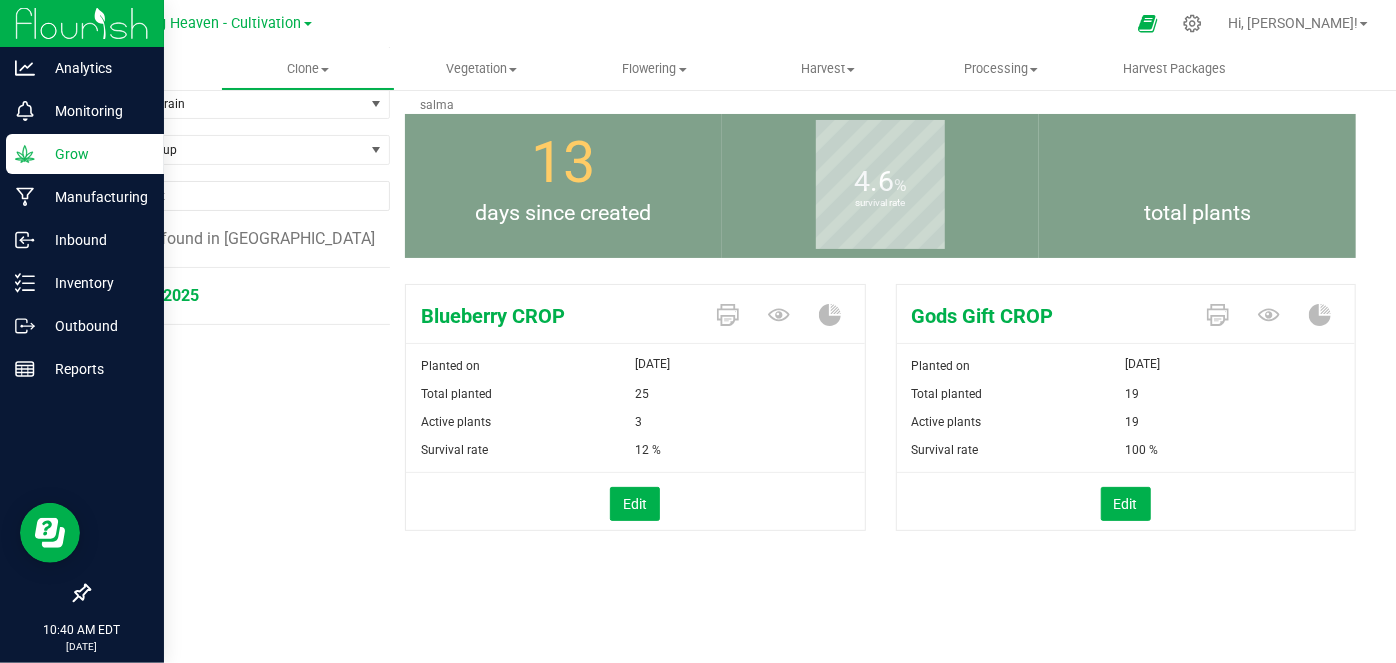 scroll, scrollTop: 64, scrollLeft: 0, axis: vertical 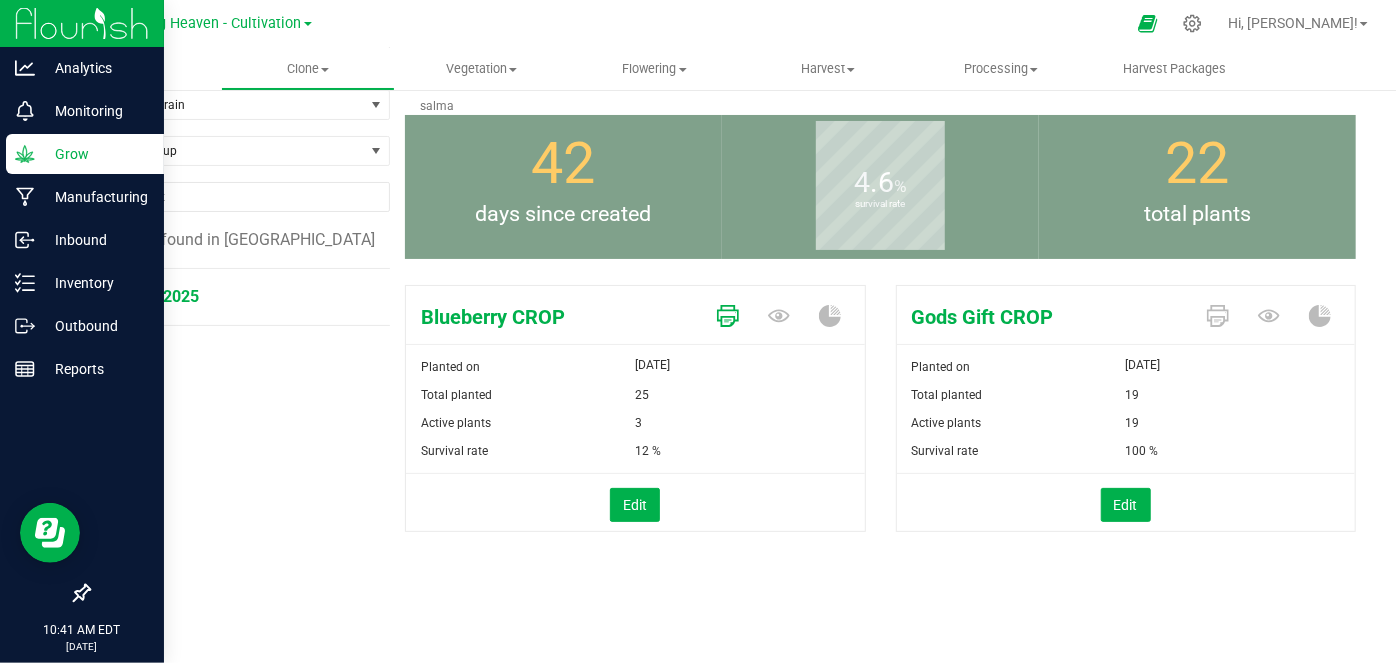 click 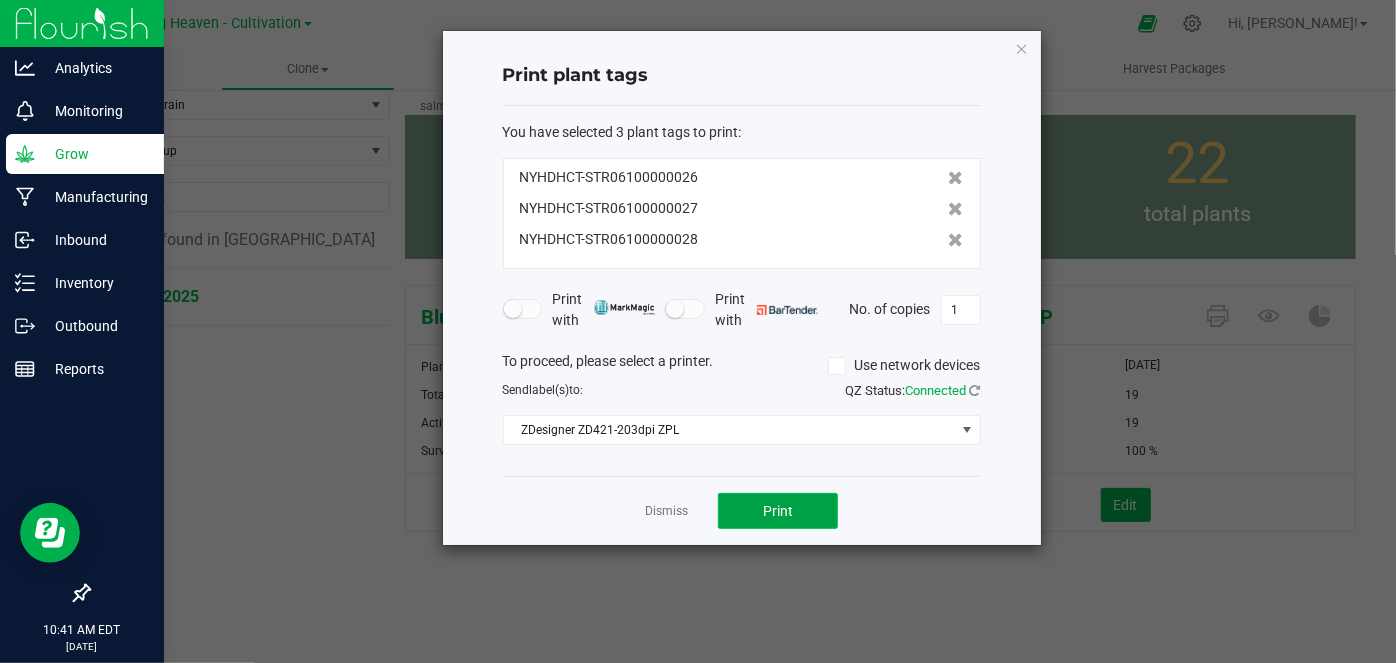 click on "Print" 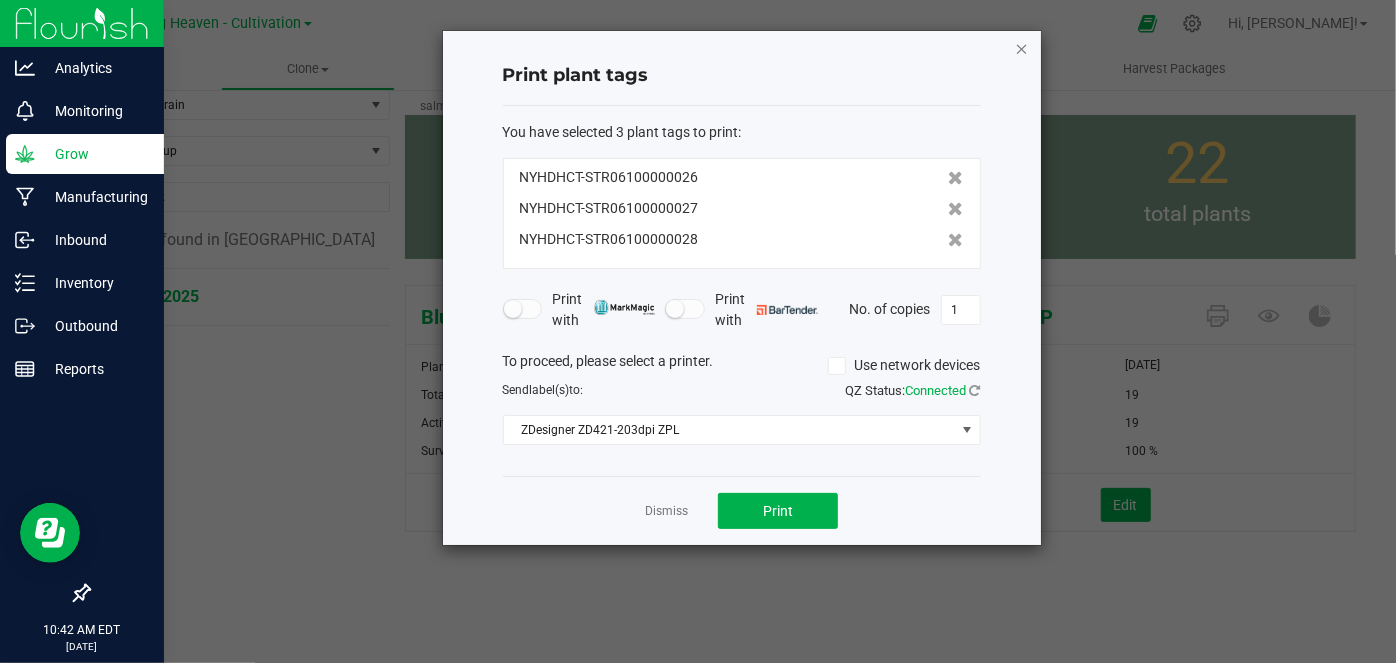 click 